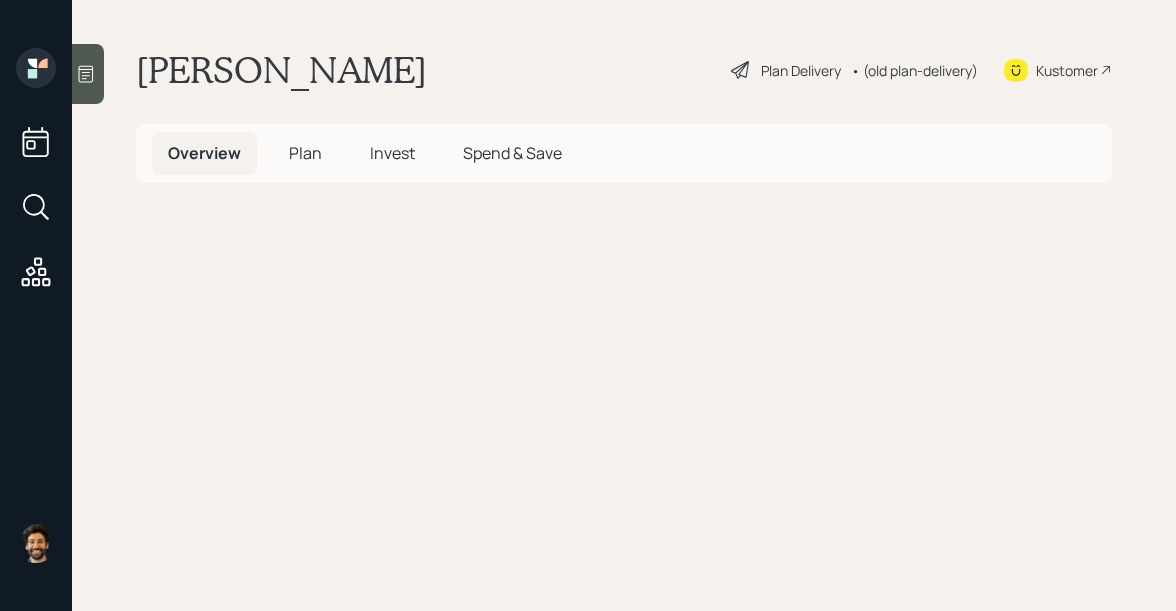 scroll, scrollTop: 0, scrollLeft: 0, axis: both 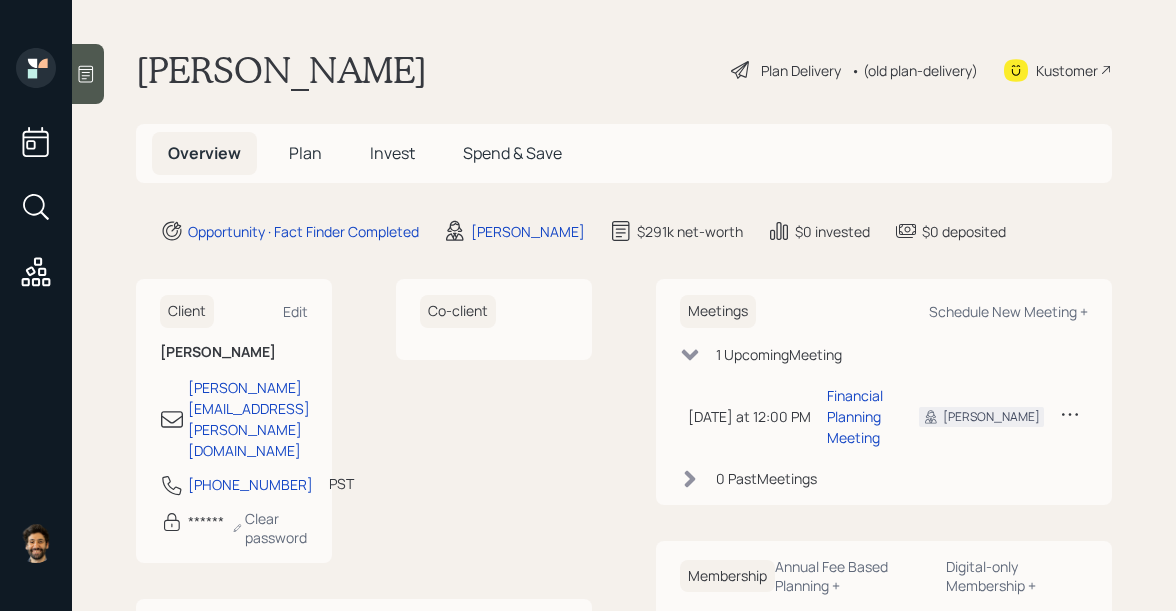 click on "Plan" at bounding box center (305, 153) 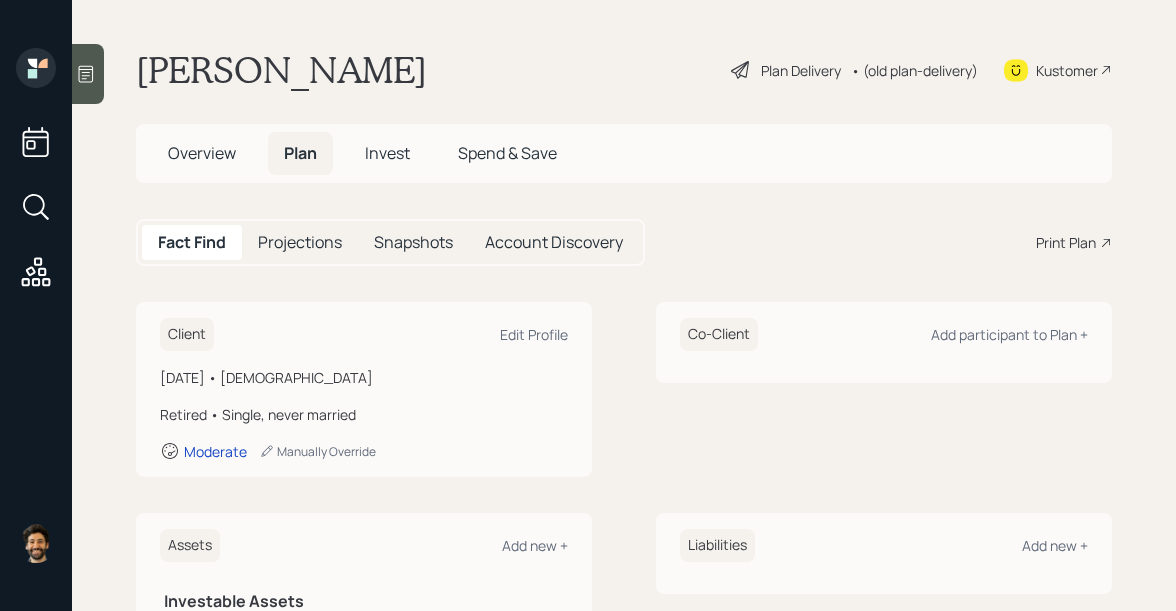 click on "Print Plan" at bounding box center (1066, 242) 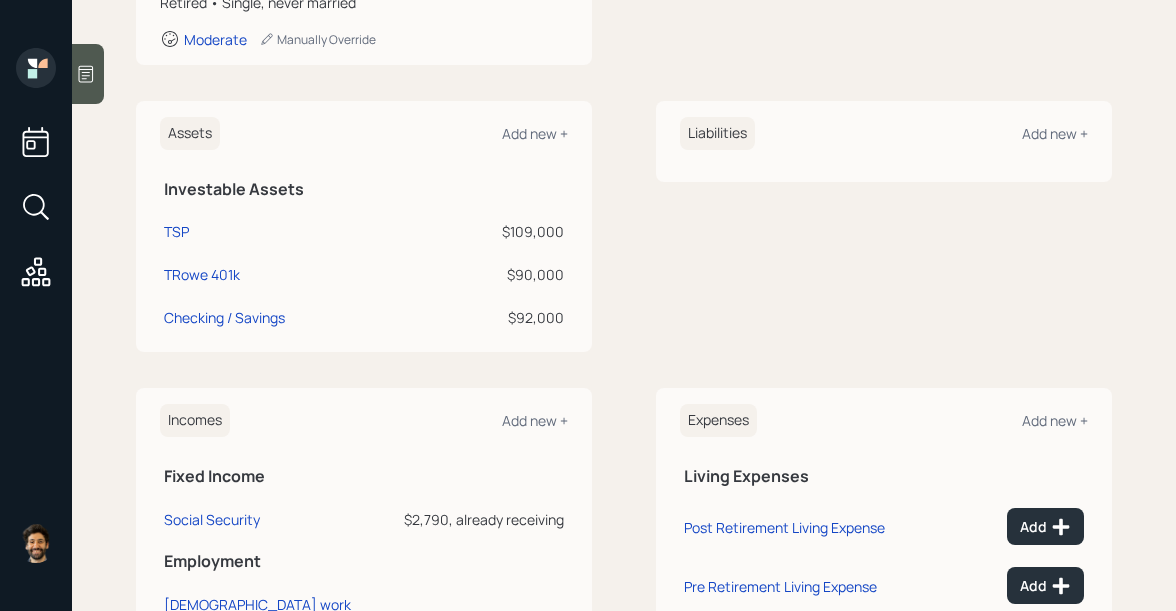 scroll, scrollTop: 0, scrollLeft: 0, axis: both 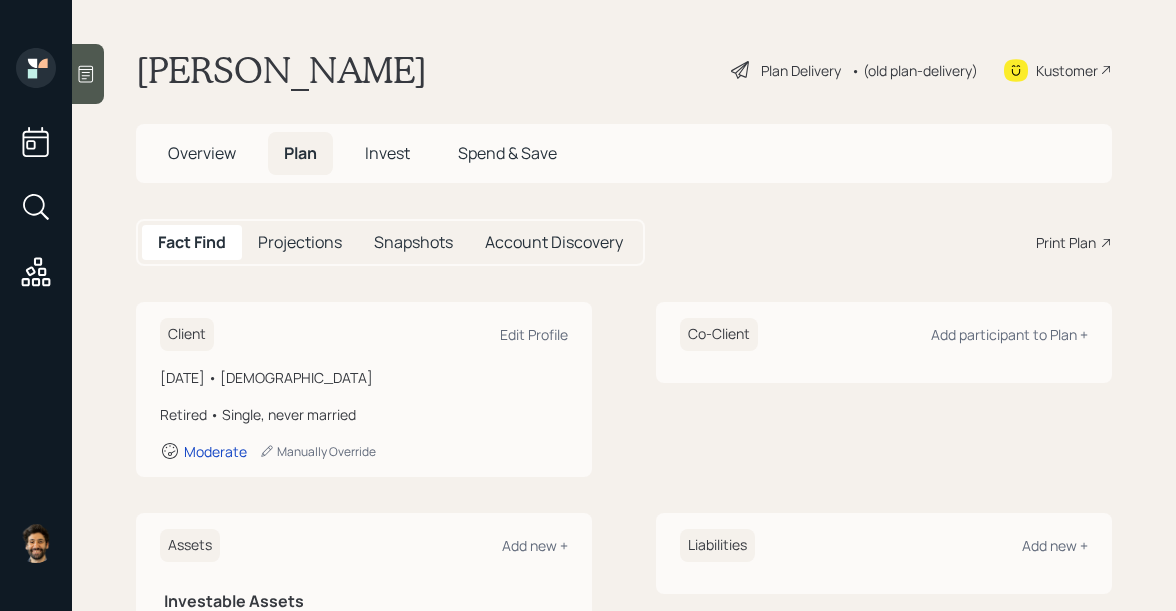 click on "• (old plan-delivery)" at bounding box center [914, 70] 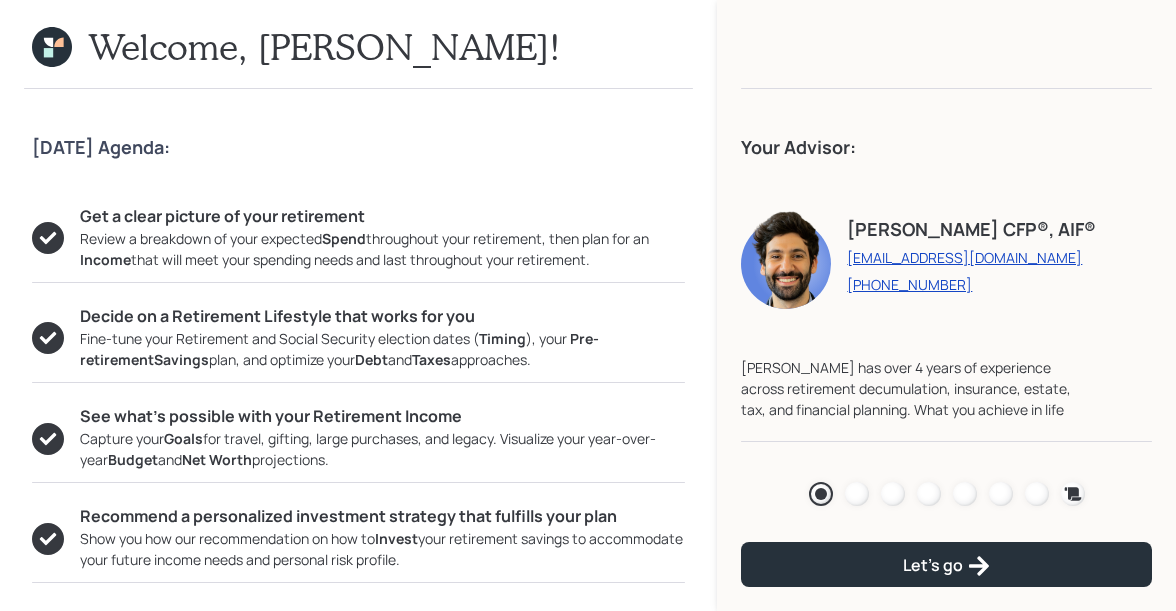 click 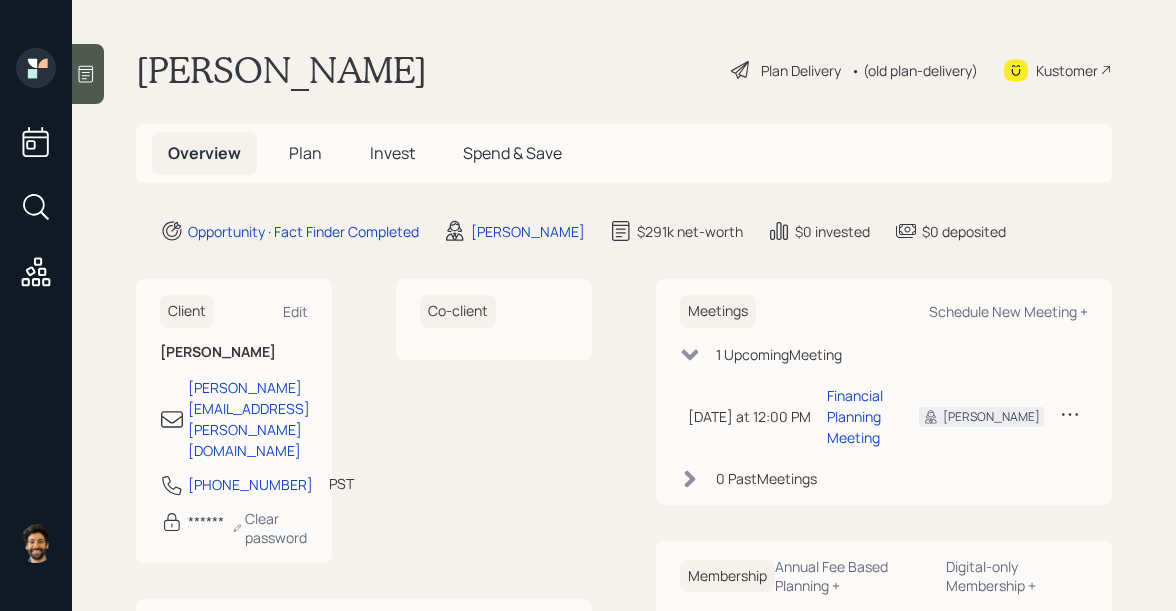 click on "Plan" at bounding box center [305, 153] 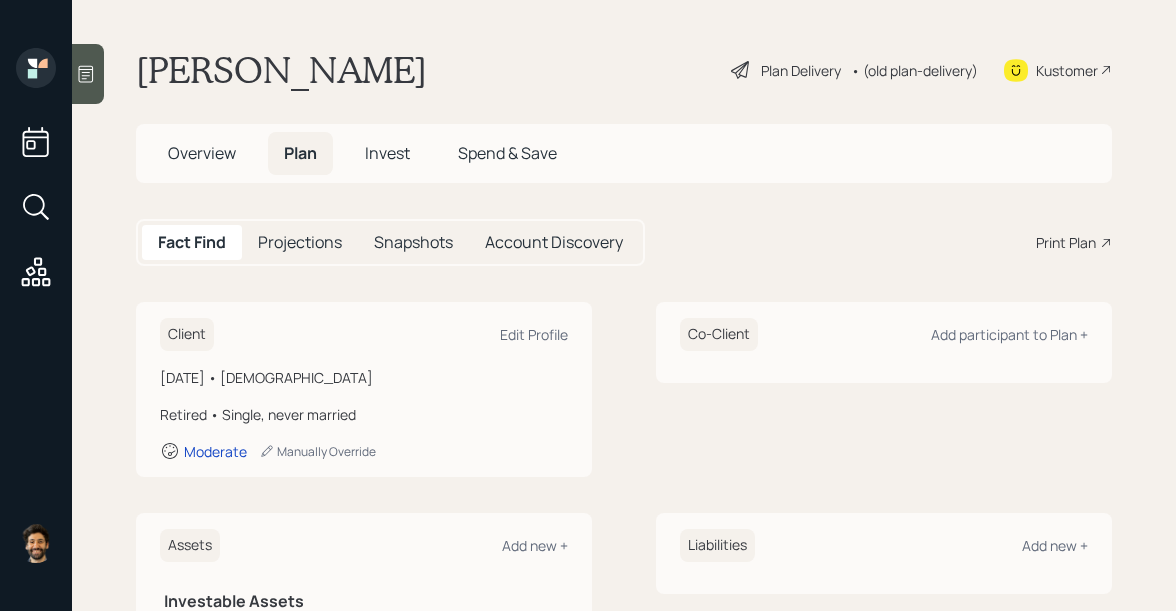 click on "Invest" at bounding box center (387, 153) 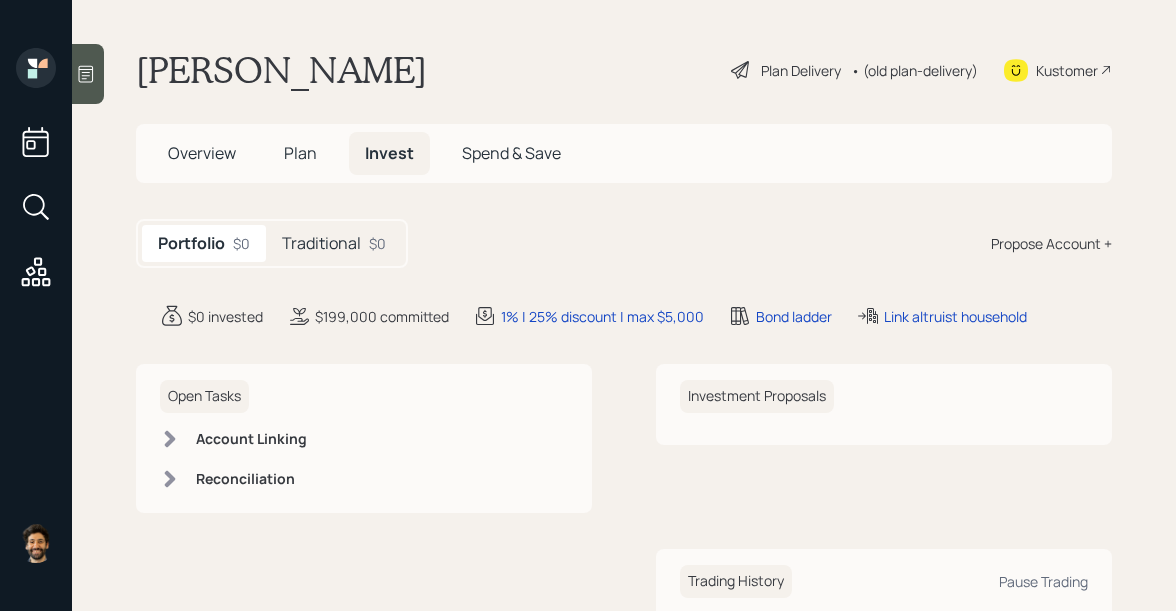 click on "Plan" at bounding box center [300, 153] 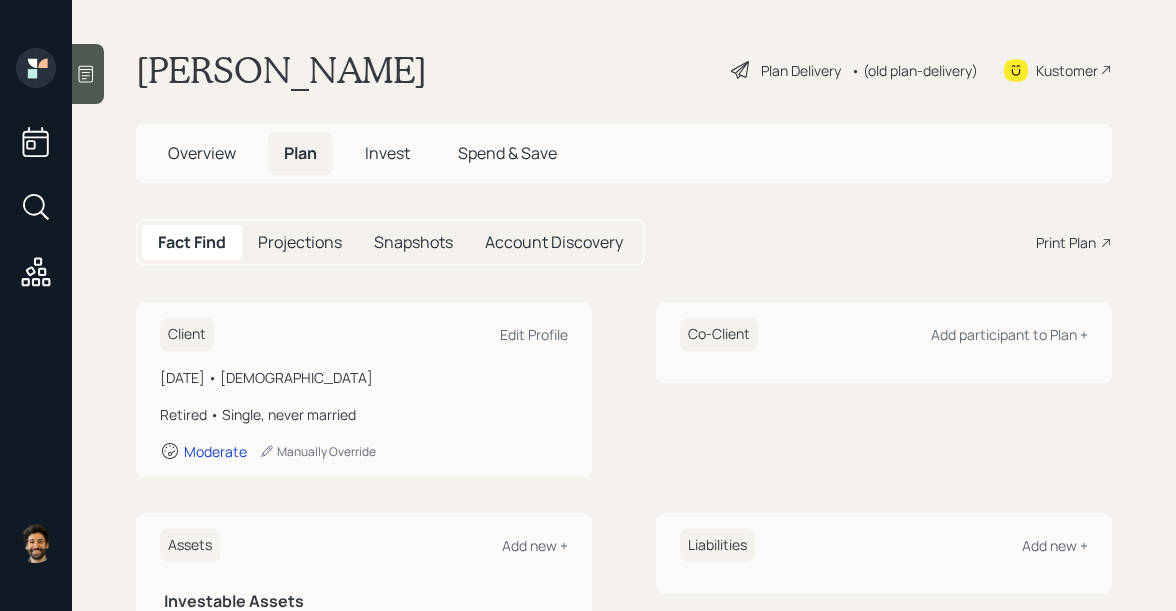 click on "Invest" at bounding box center (387, 153) 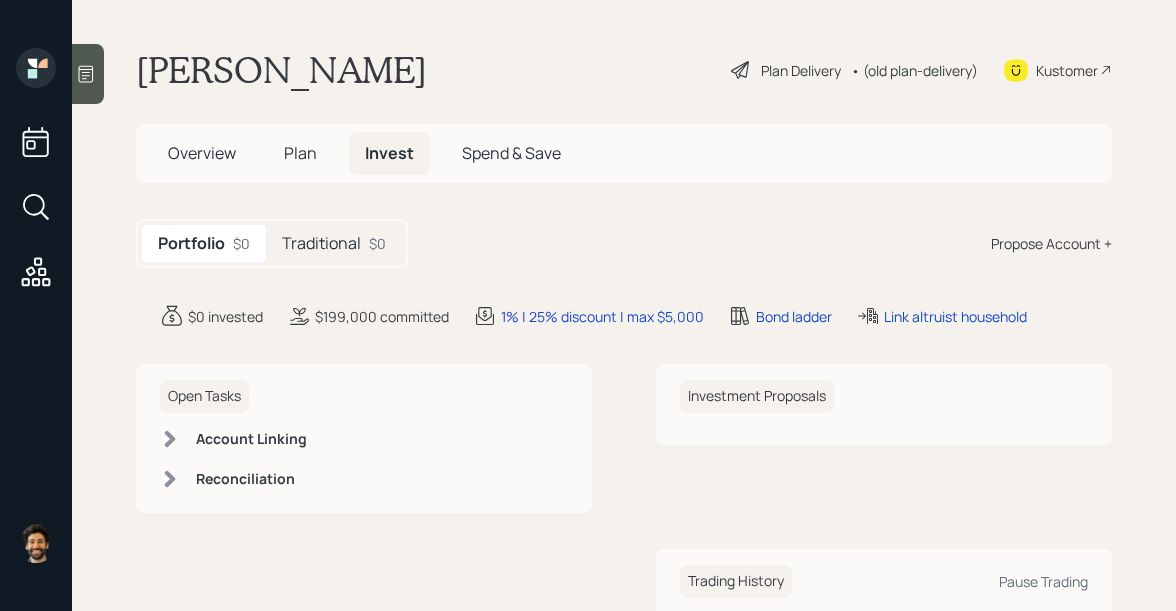click on "• (old plan-delivery)" at bounding box center [914, 70] 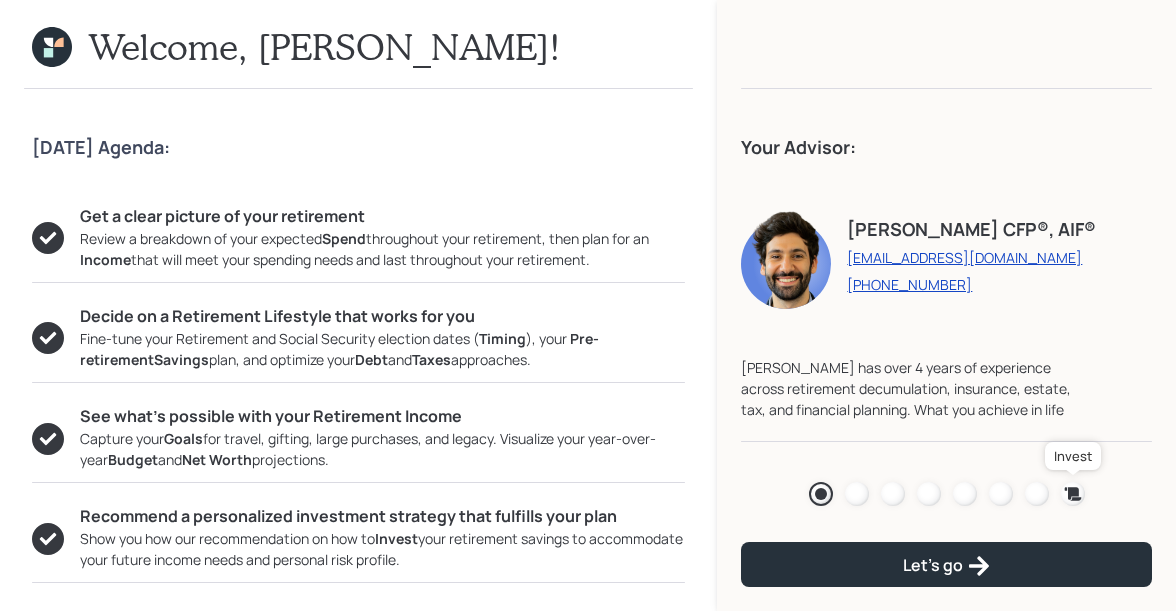 click 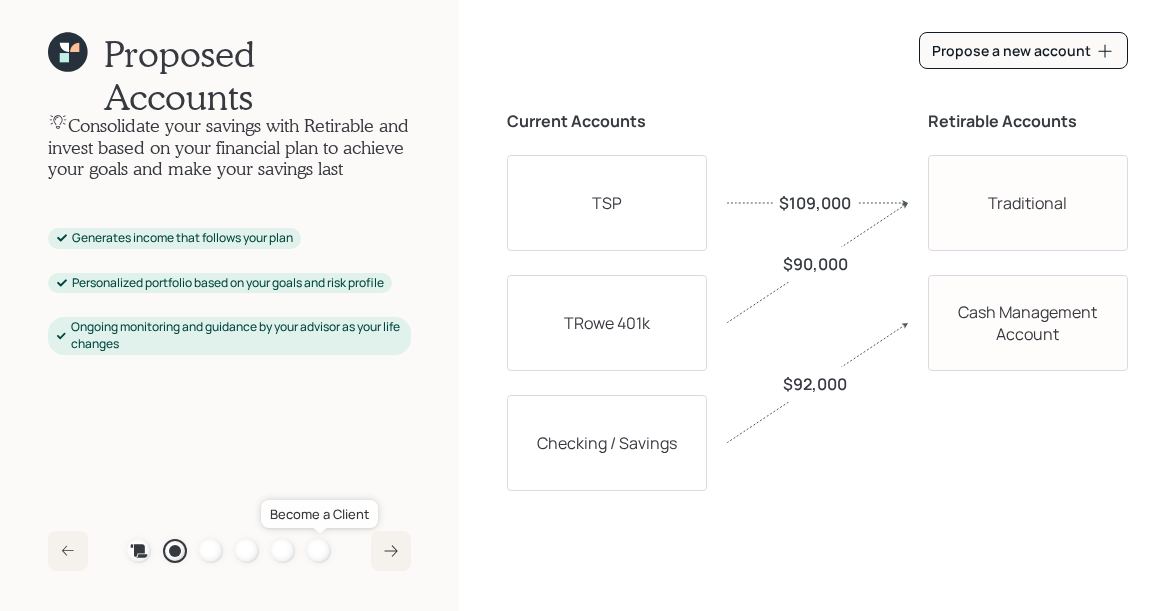 click at bounding box center (319, 551) 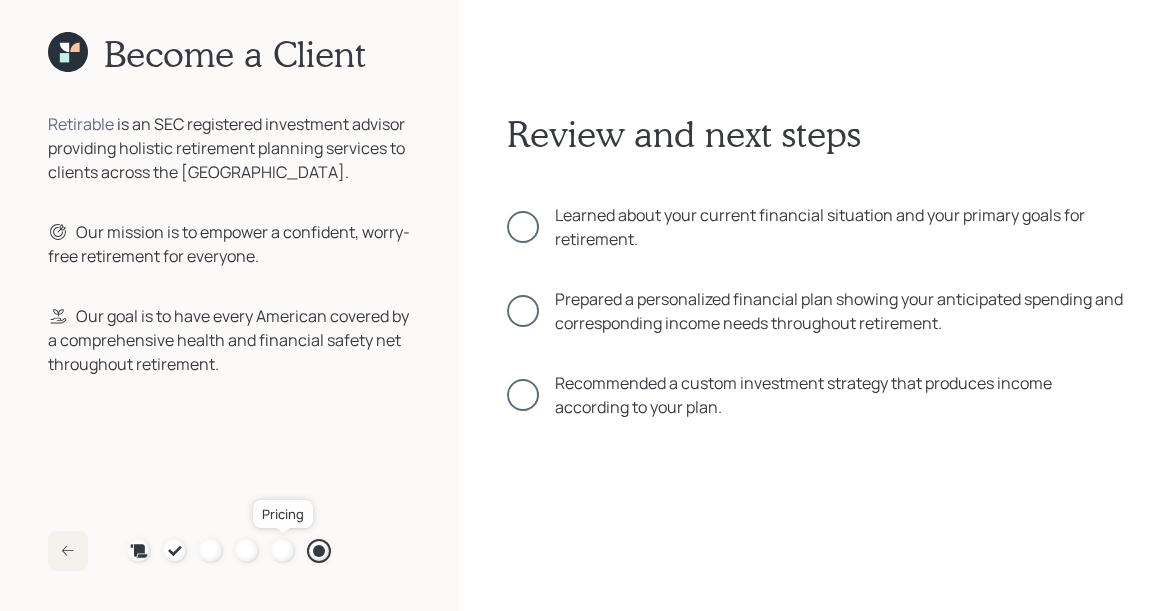 click at bounding box center (283, 551) 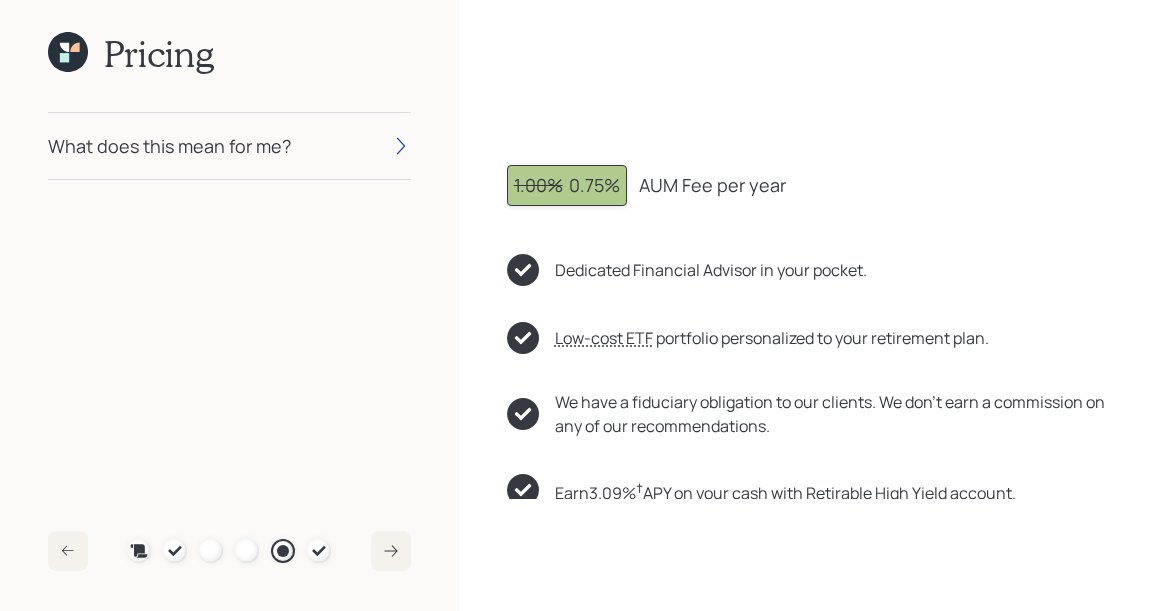 scroll, scrollTop: 156, scrollLeft: 0, axis: vertical 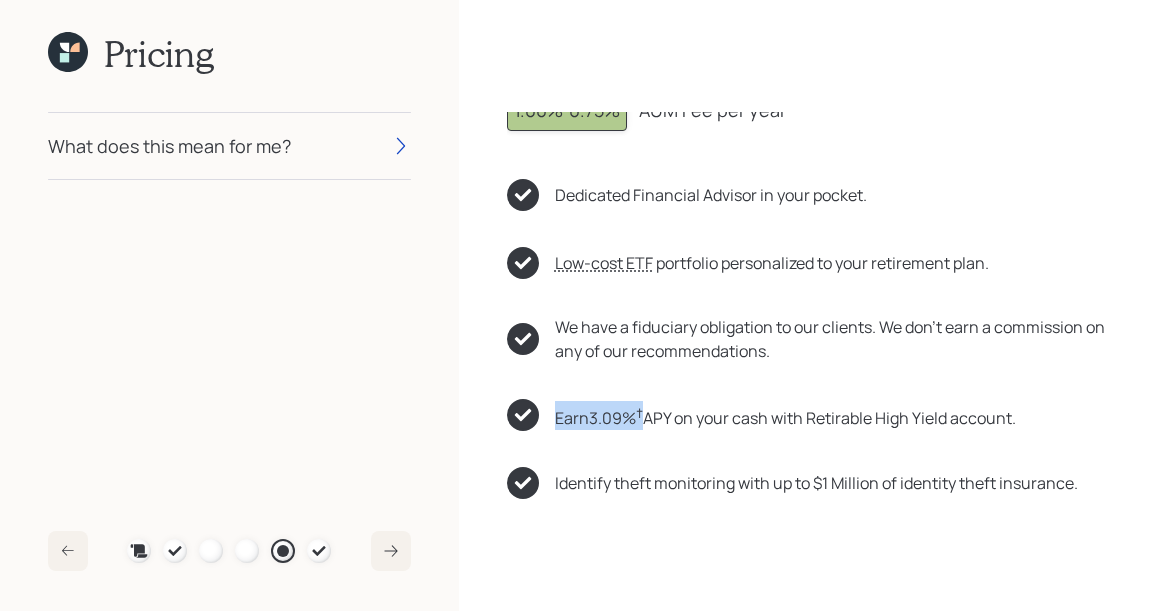 drag, startPoint x: 643, startPoint y: 417, endPoint x: 551, endPoint y: 409, distance: 92.34717 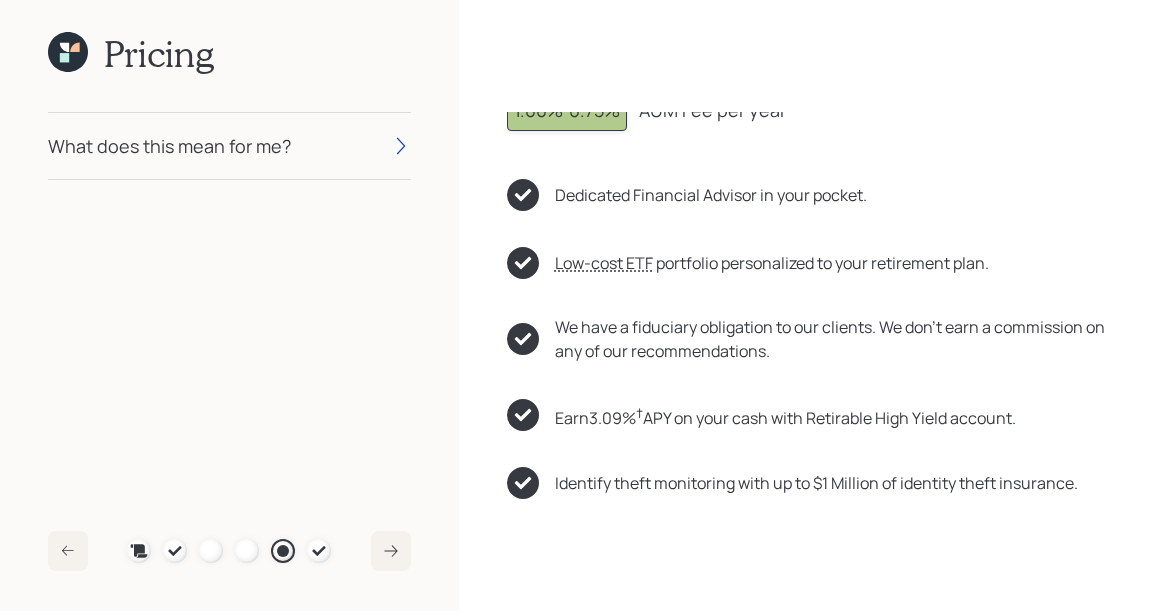 click 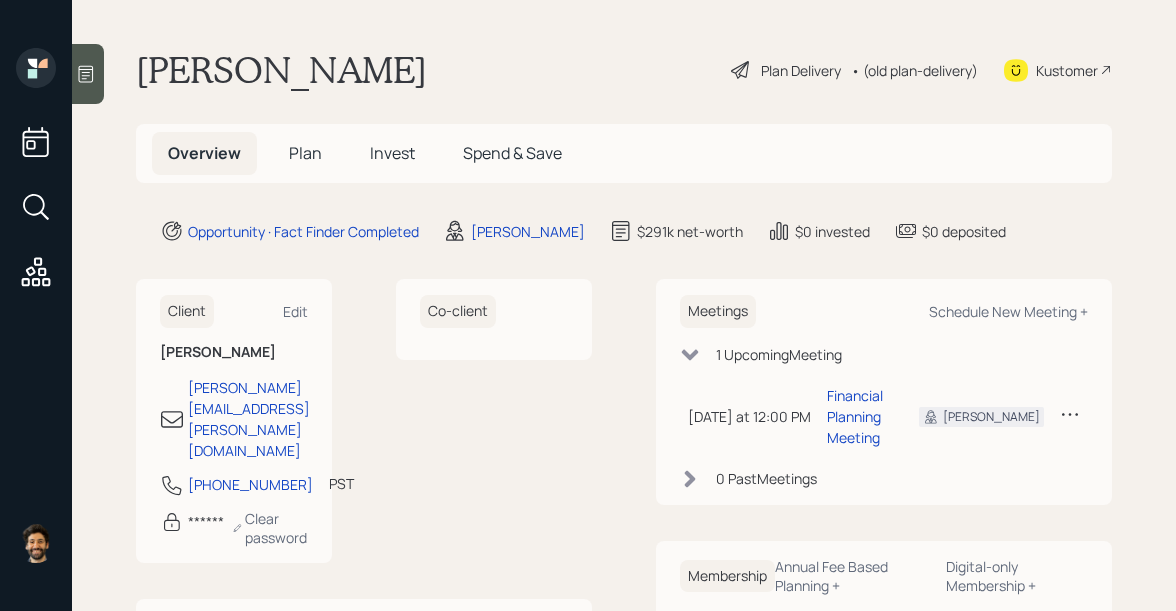 click on "Plan" at bounding box center (305, 153) 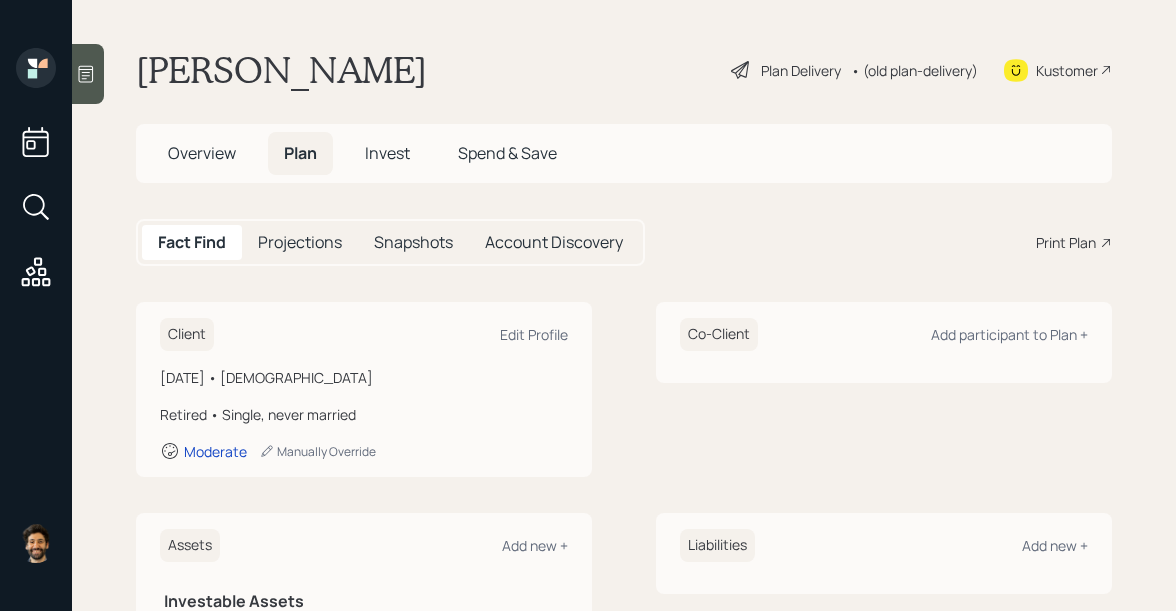 click on "• (old plan-delivery)" at bounding box center (914, 70) 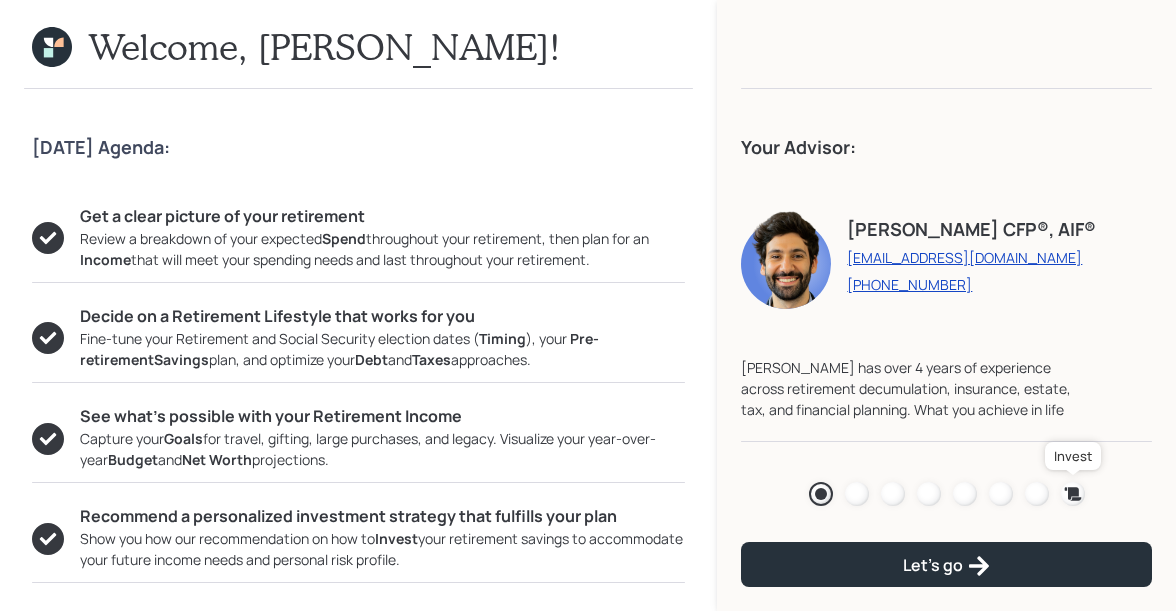 click 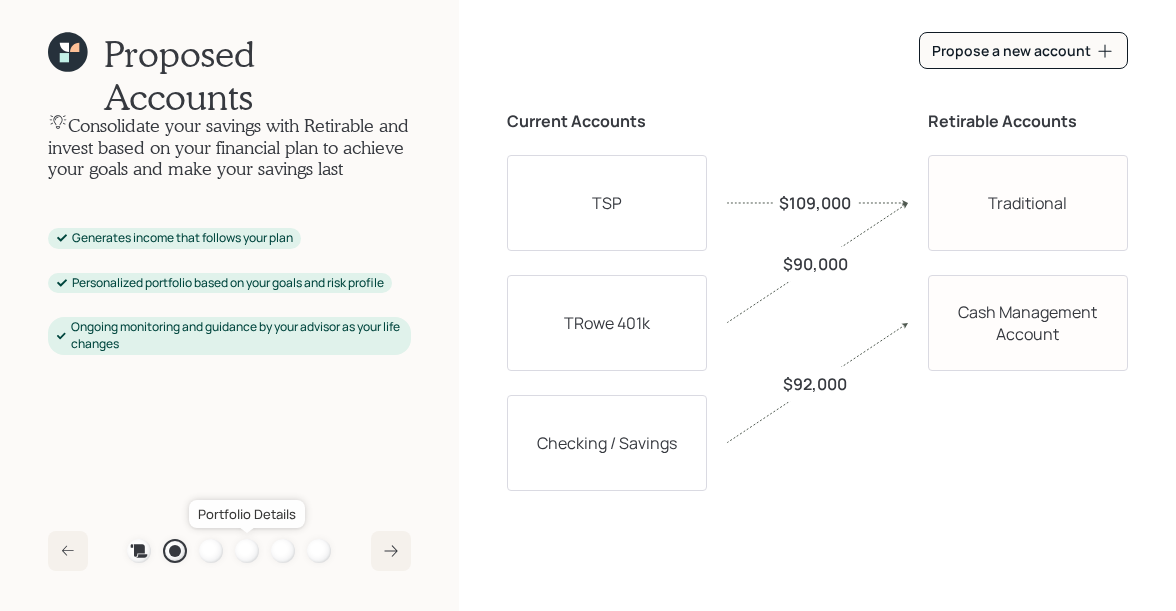 click at bounding box center (247, 551) 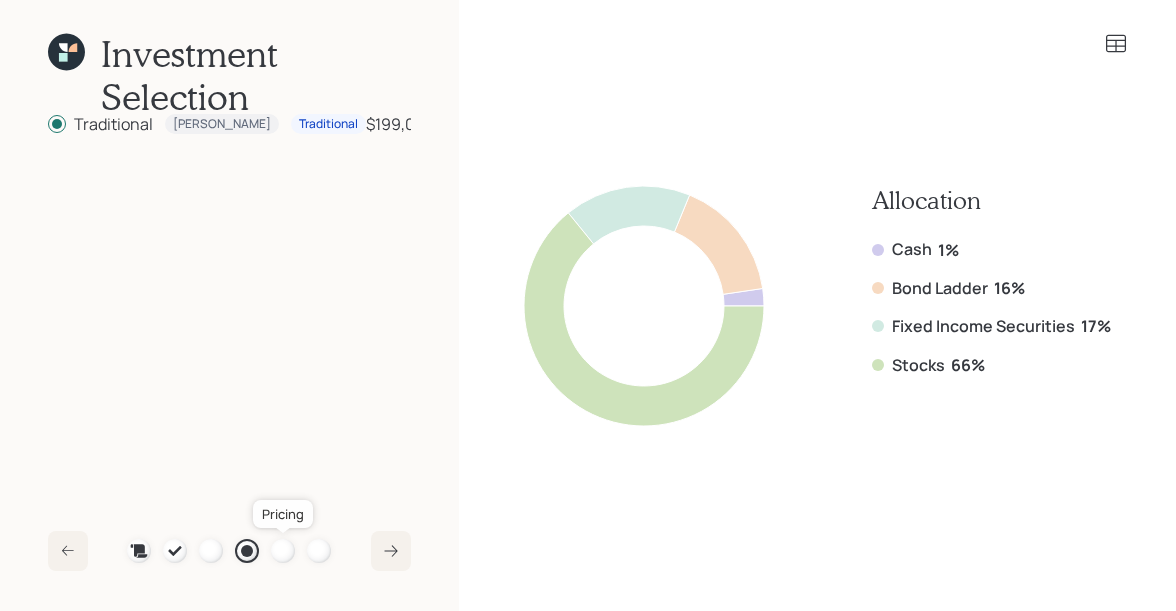 click at bounding box center (283, 551) 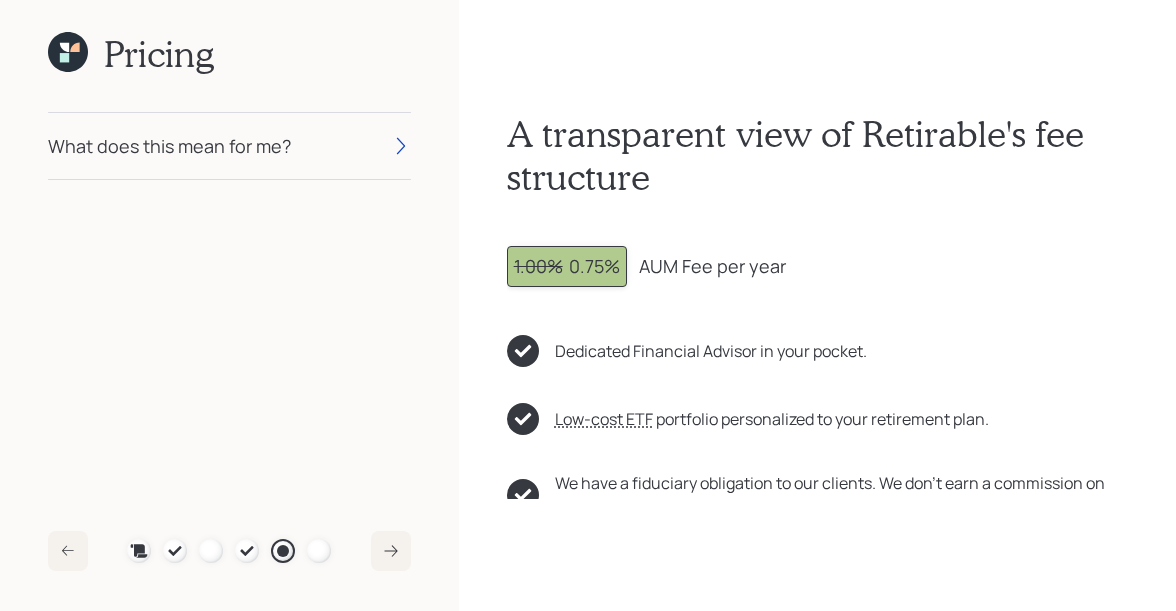 scroll, scrollTop: 156, scrollLeft: 0, axis: vertical 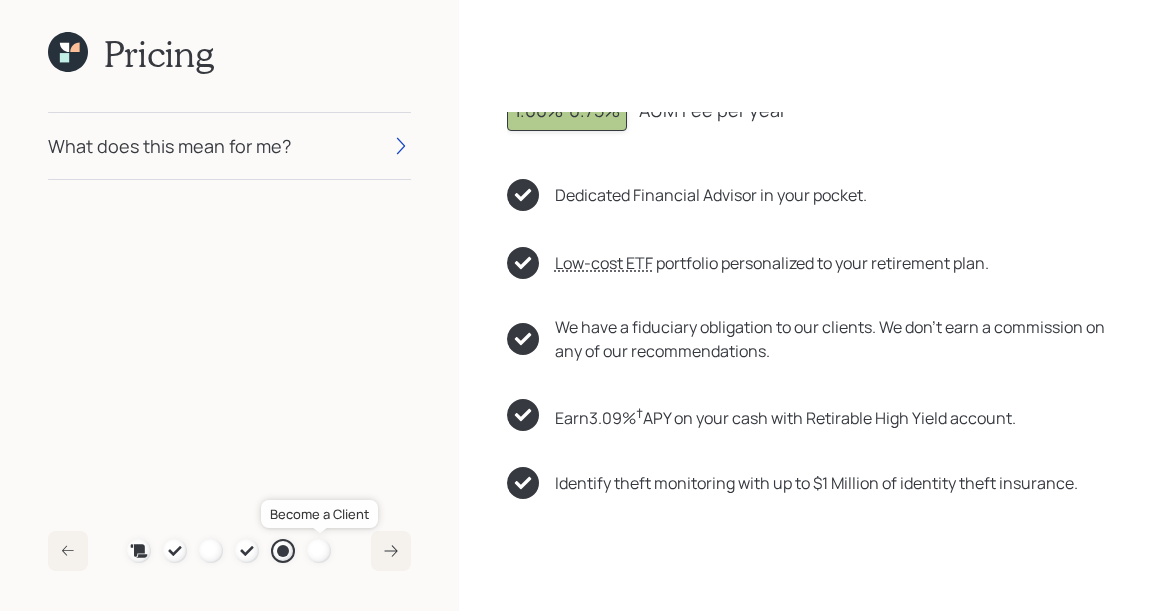click at bounding box center (319, 551) 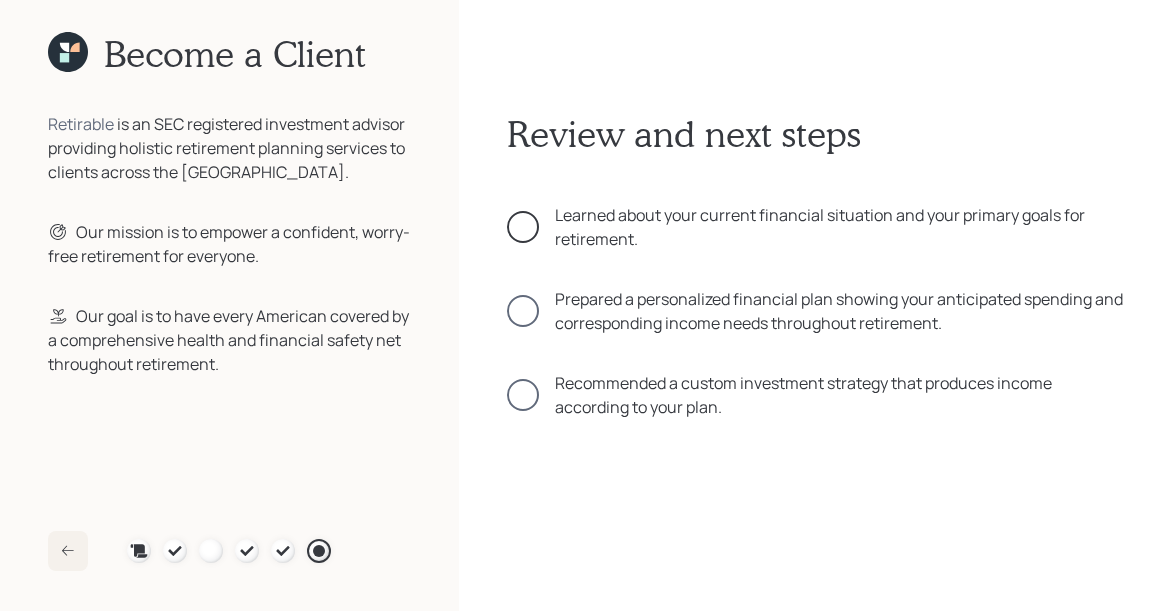 click at bounding box center [523, 227] 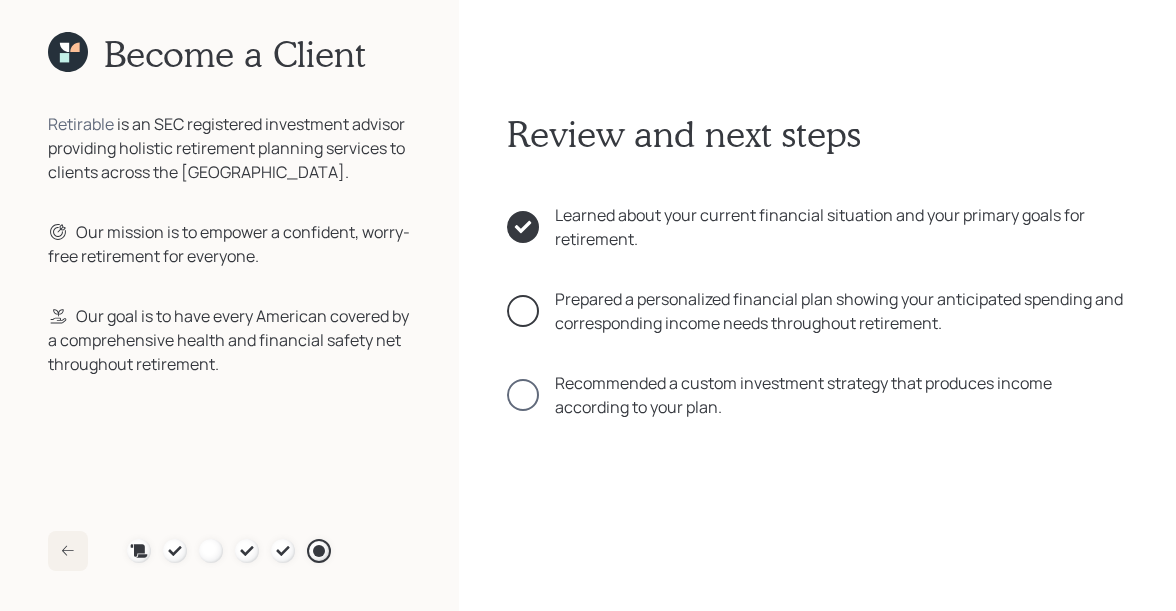 click at bounding box center (523, 311) 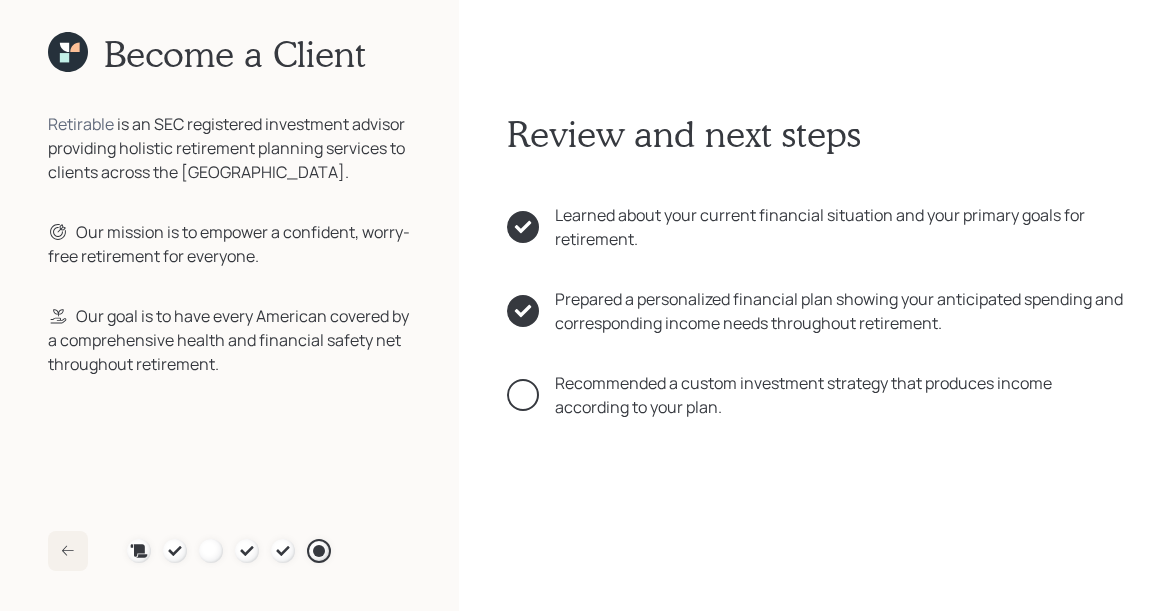 click at bounding box center [523, 395] 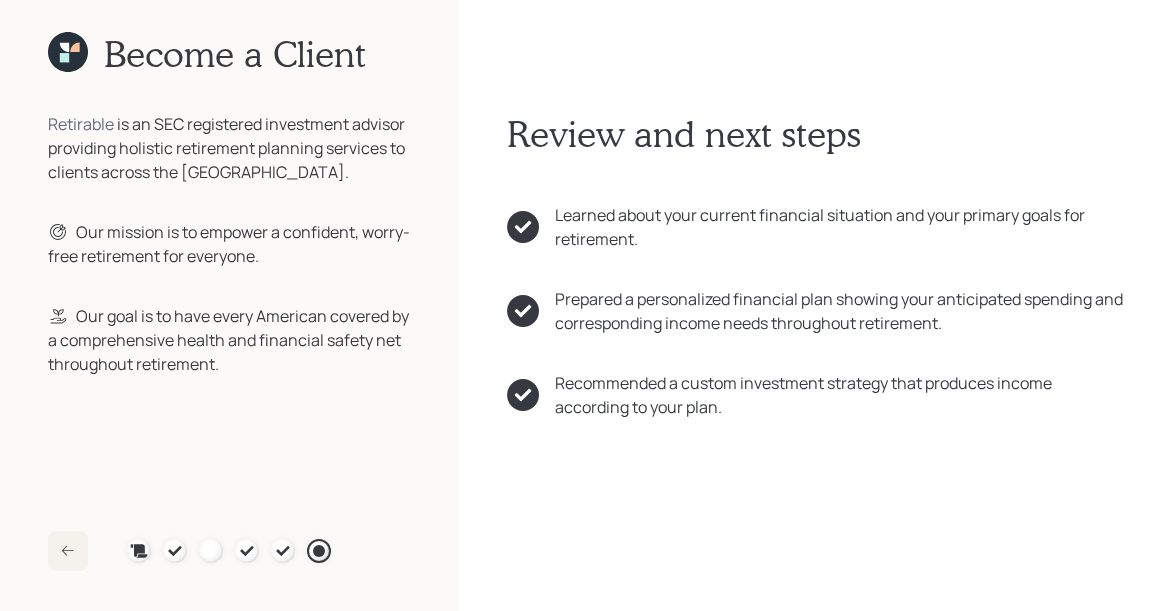 scroll, scrollTop: 45, scrollLeft: 0, axis: vertical 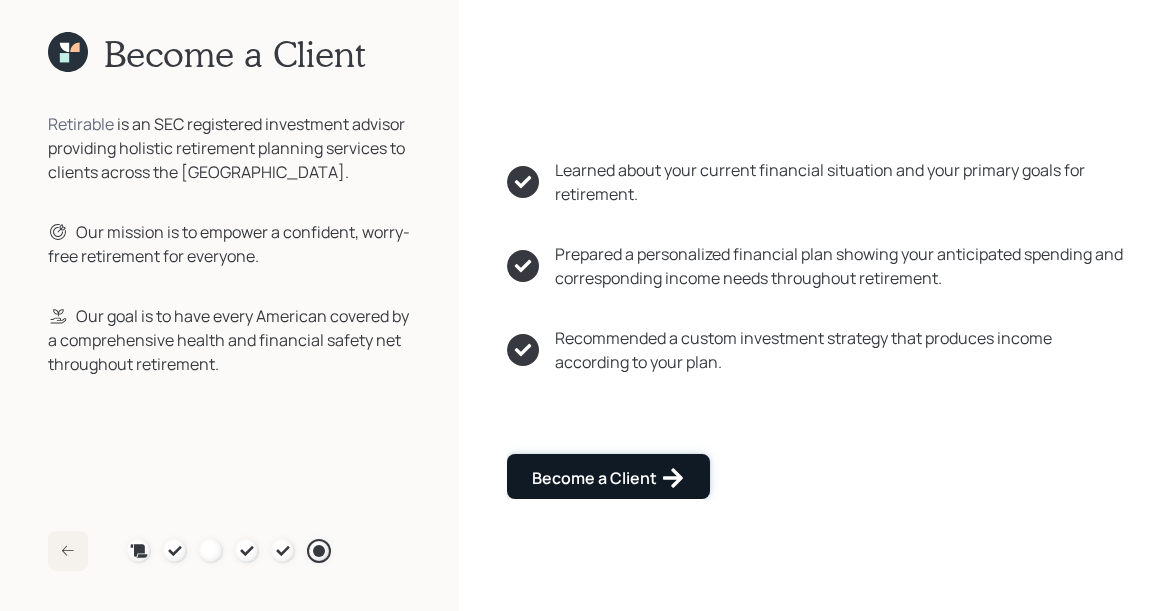 click on "Become a Client" at bounding box center [608, 478] 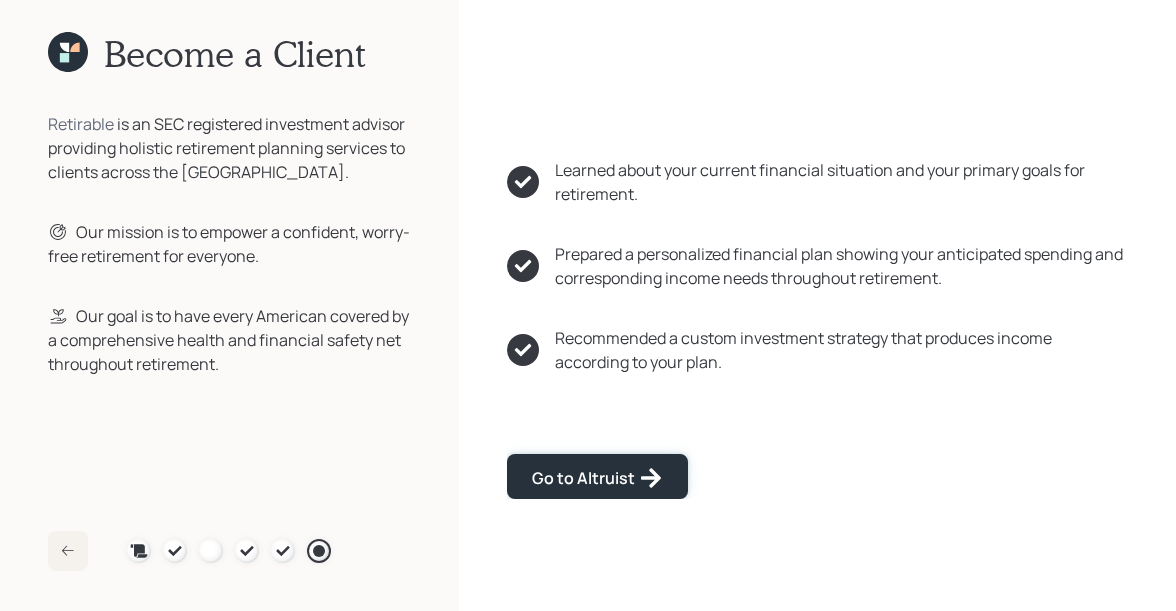 click on "Go to Altruist" at bounding box center [597, 478] 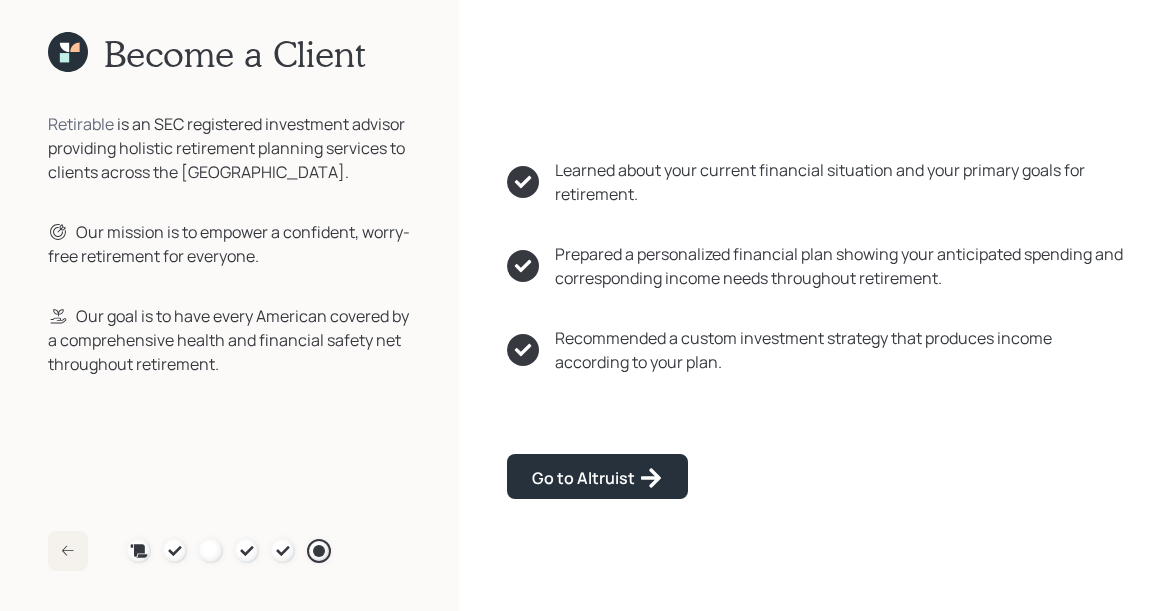 click 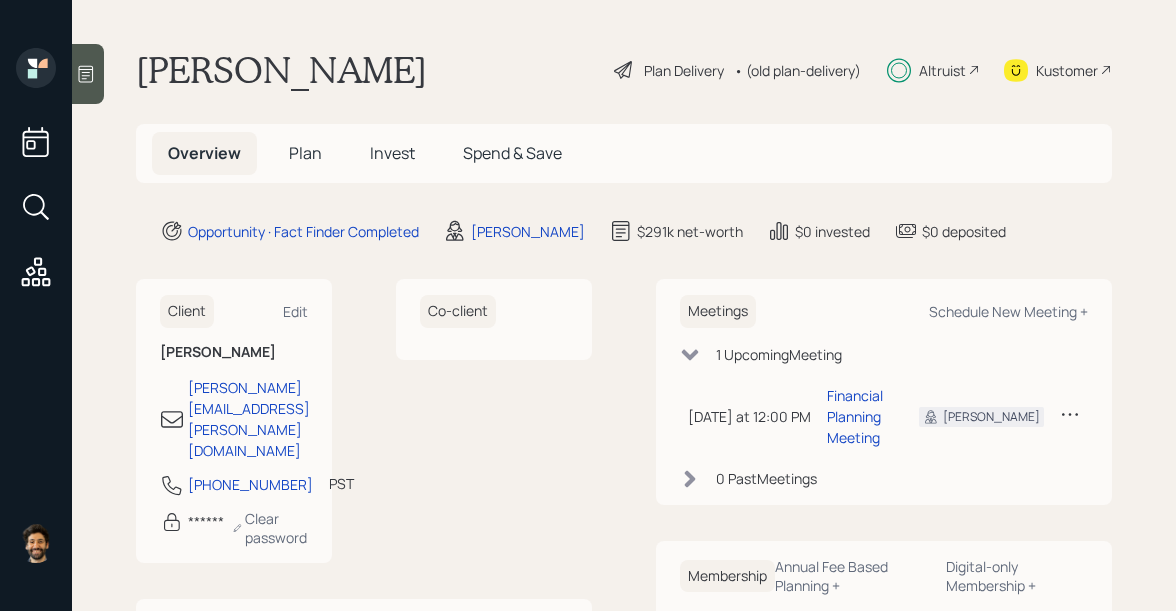 click on "Plan" at bounding box center [305, 153] 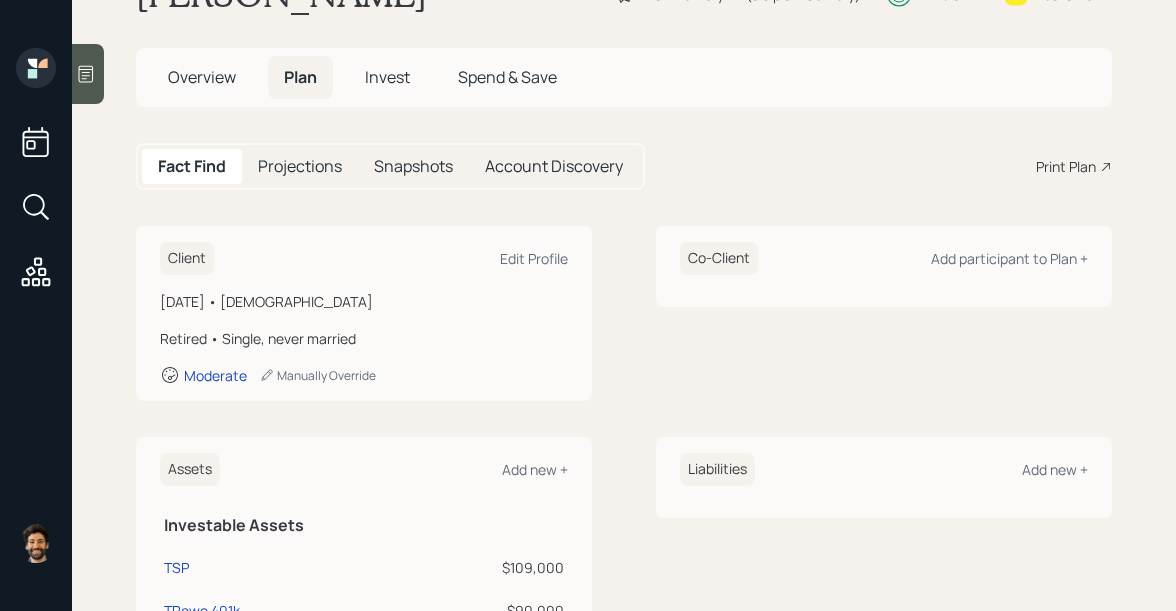 scroll, scrollTop: 75, scrollLeft: 0, axis: vertical 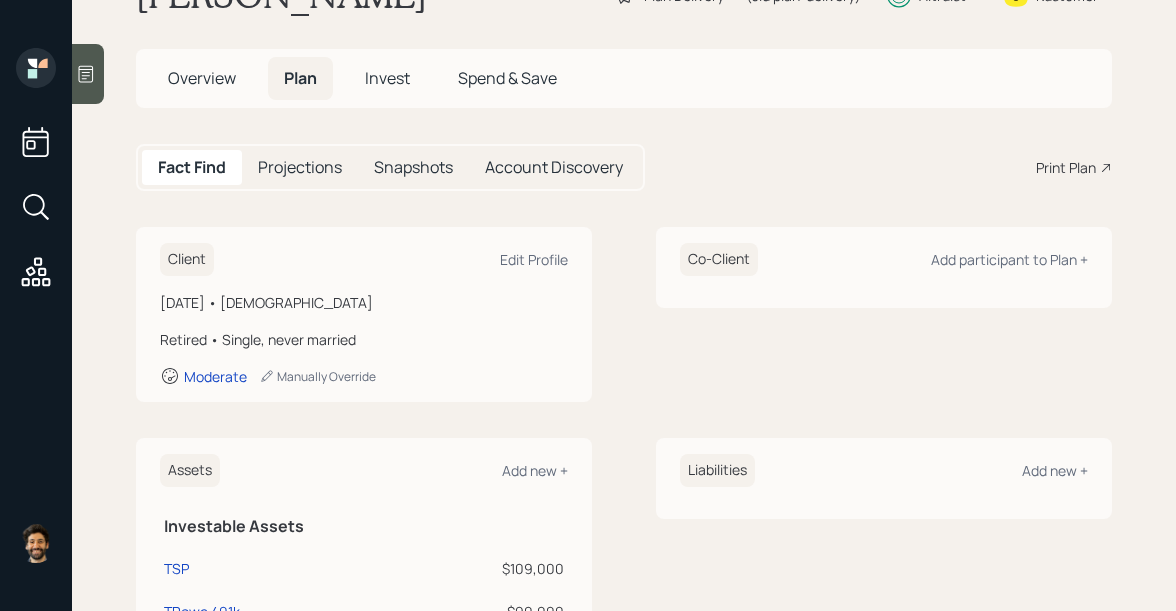 click on "Overview" at bounding box center [202, 78] 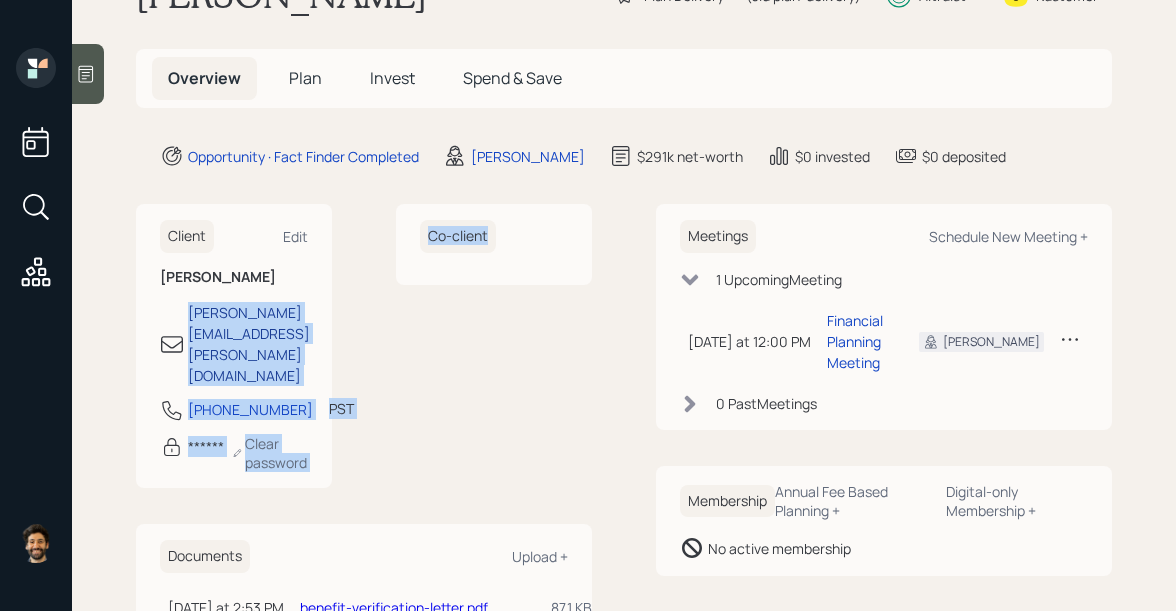 drag, startPoint x: 380, startPoint y: 315, endPoint x: 189, endPoint y: 316, distance: 191.00262 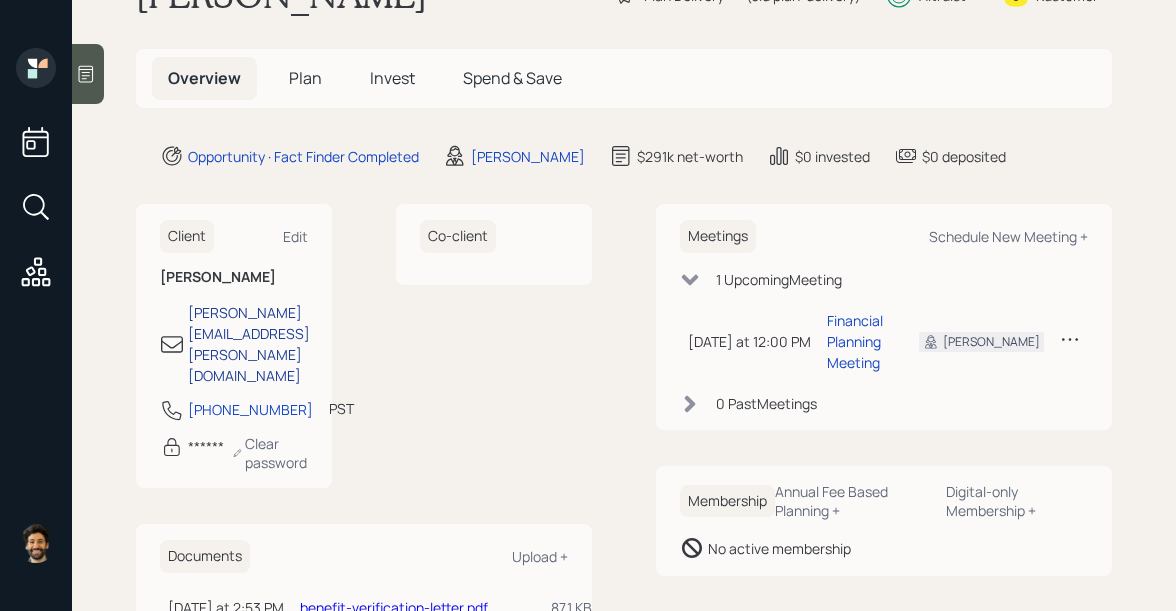 select on "America/Los_Angeles" 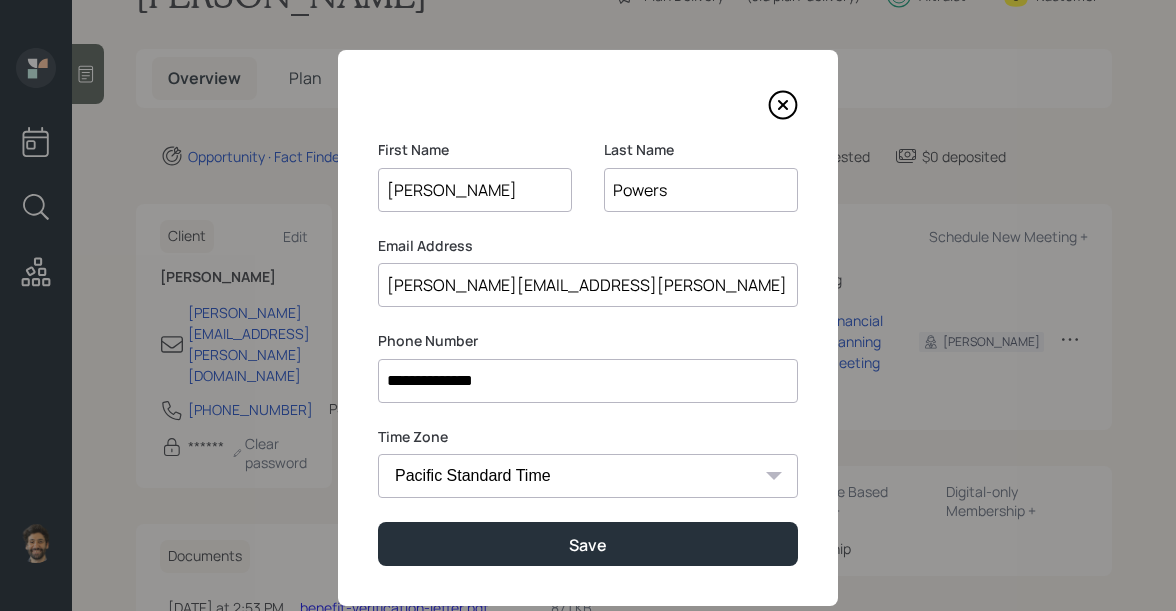 click on "madeline.powers@gmail.com" at bounding box center (588, 285) 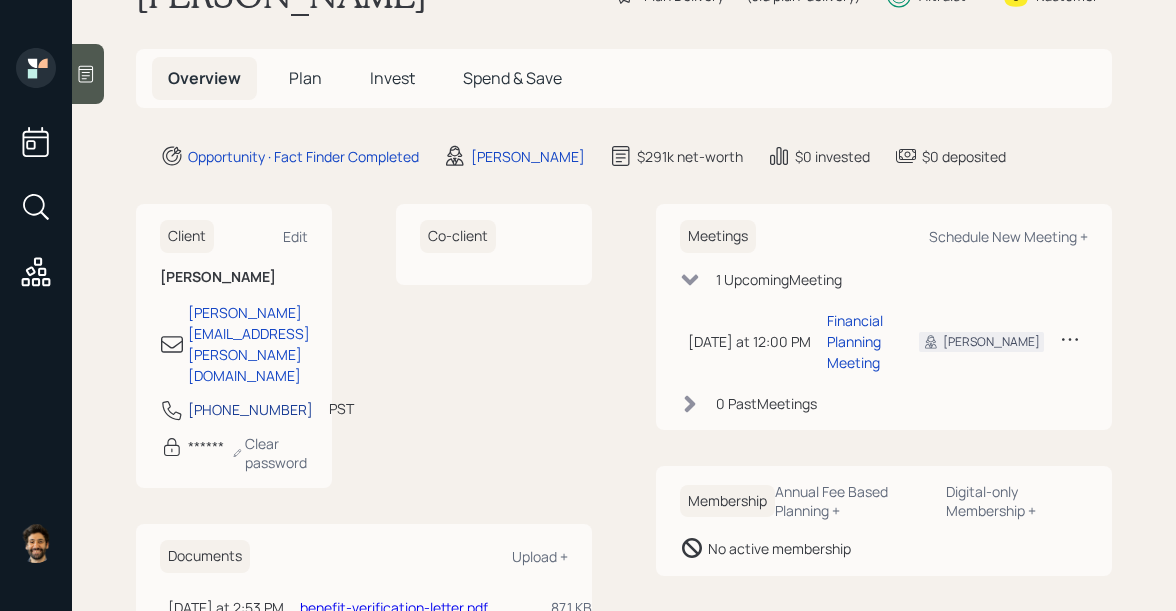 click on "360-567-9955" at bounding box center [250, 409] 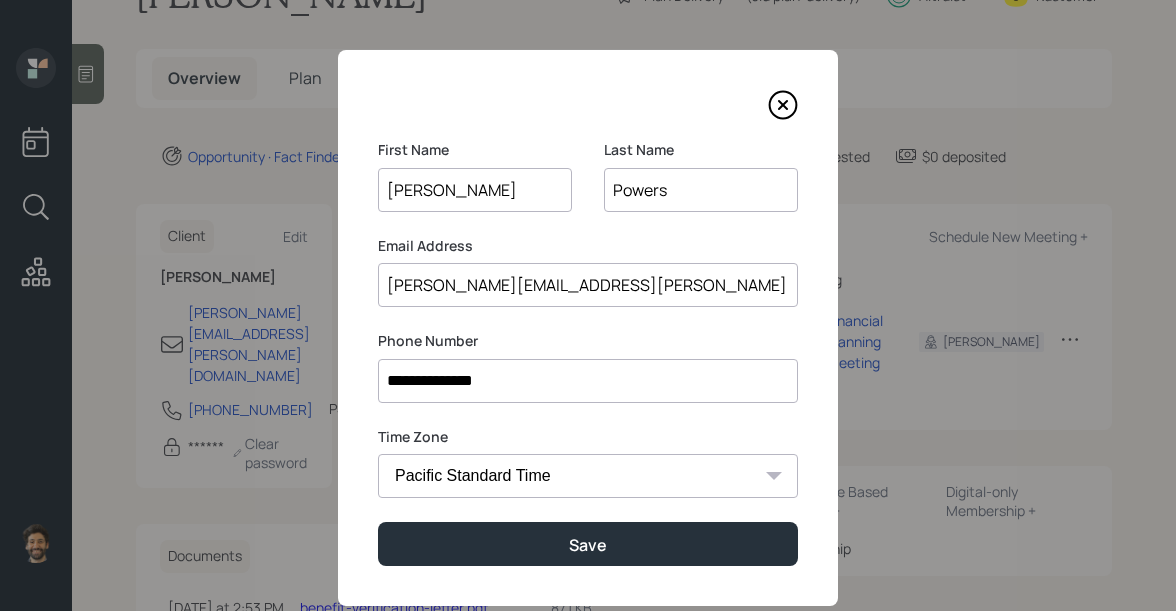 click on "**********" at bounding box center [588, 381] 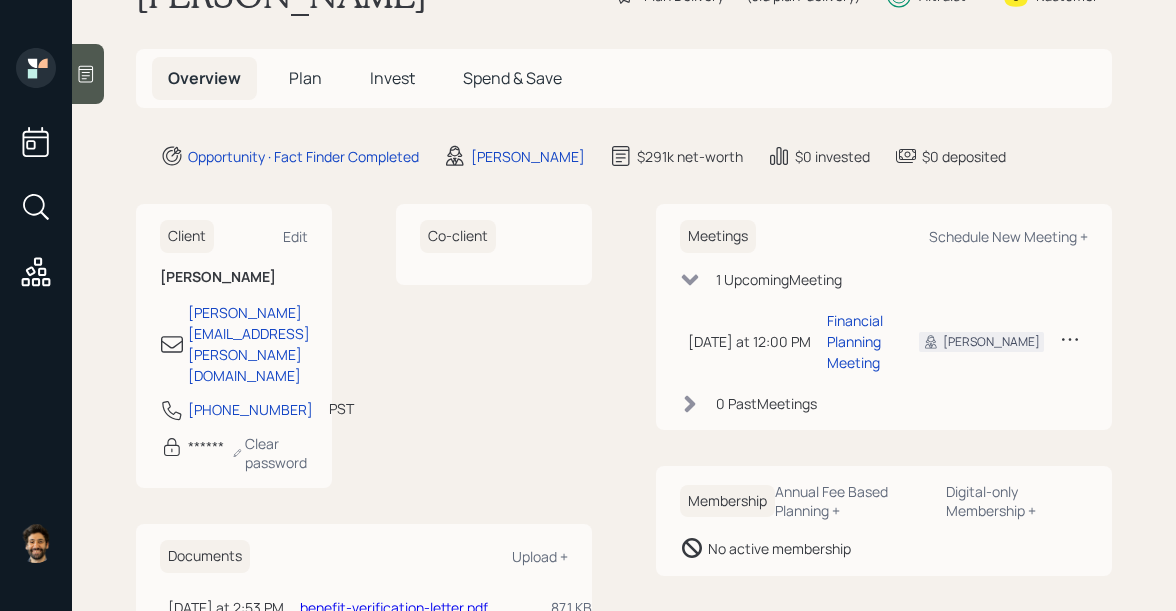 click on "Plan" at bounding box center [305, 78] 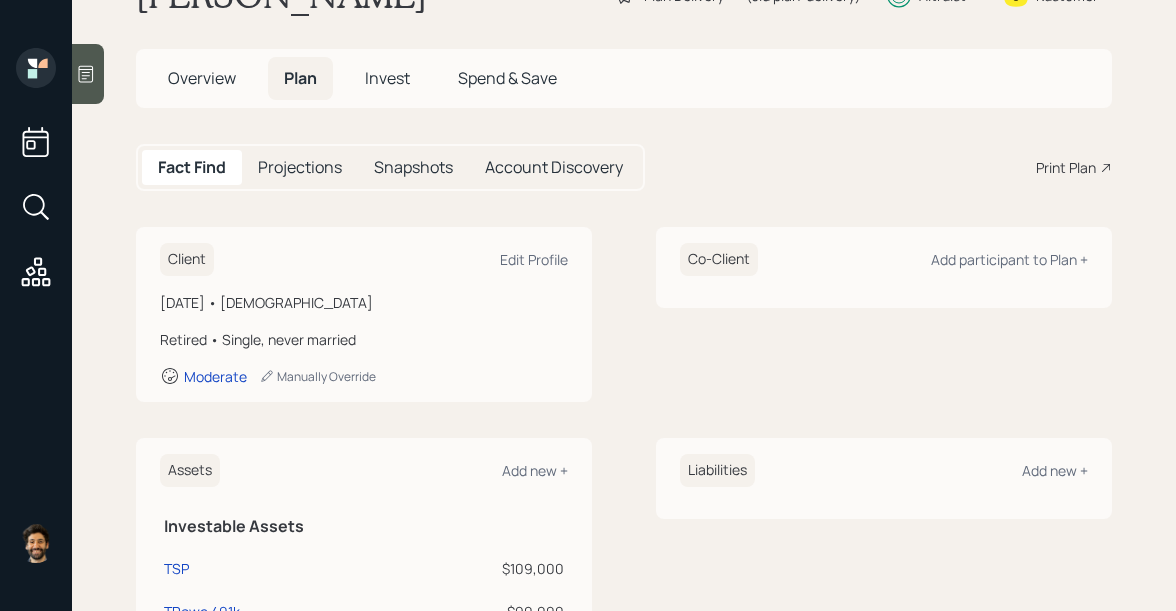 click on "Print Plan" at bounding box center (1066, 167) 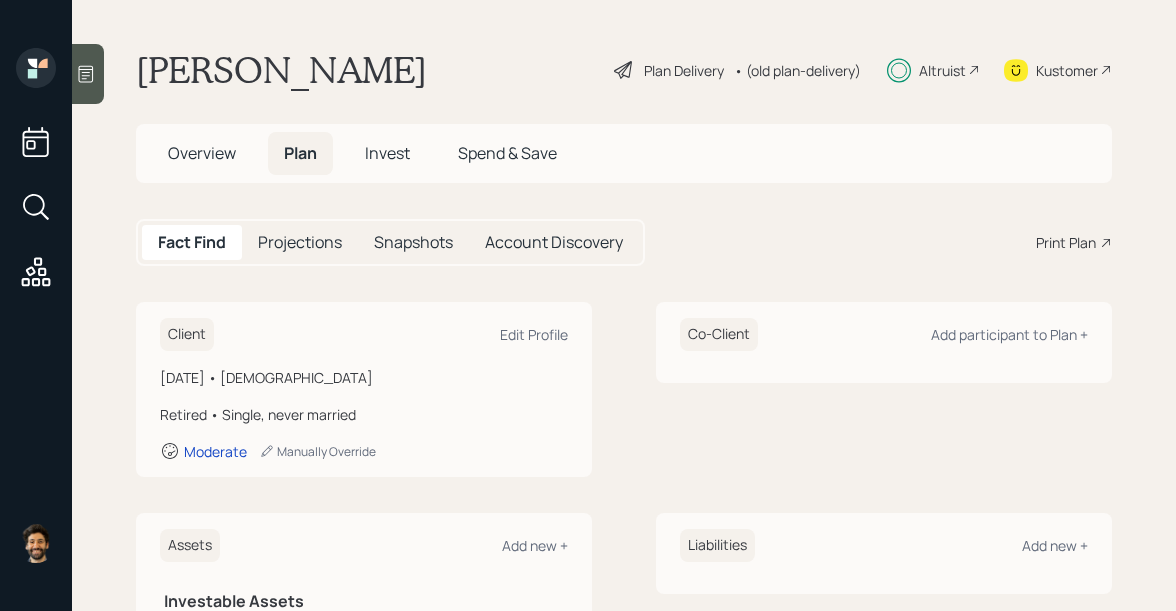 click on "Kustomer" at bounding box center [1067, 70] 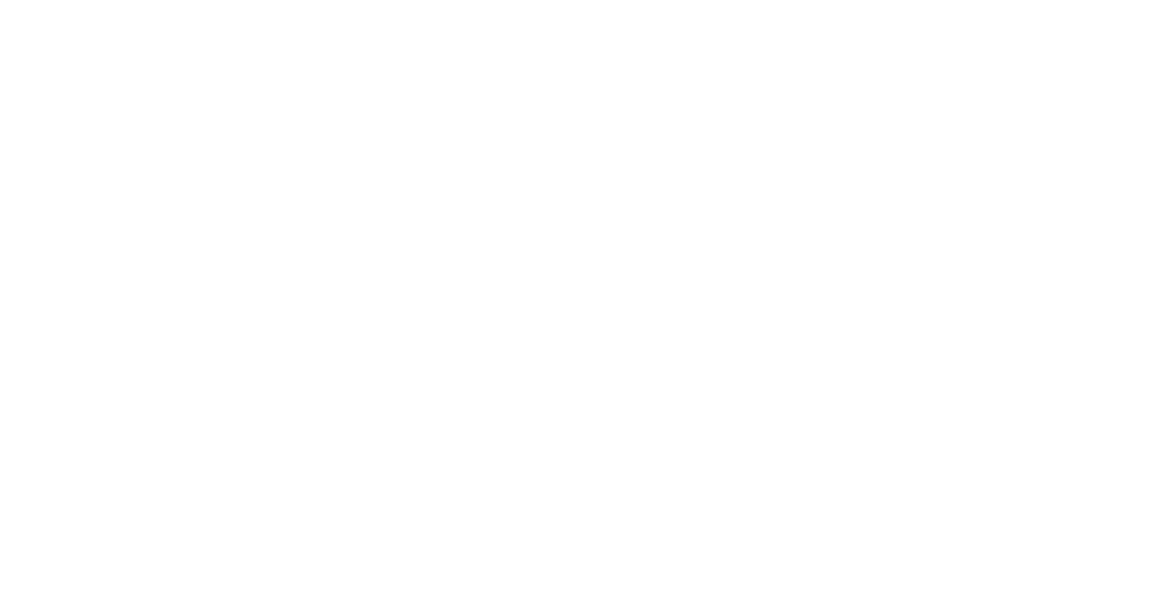 scroll, scrollTop: 0, scrollLeft: 0, axis: both 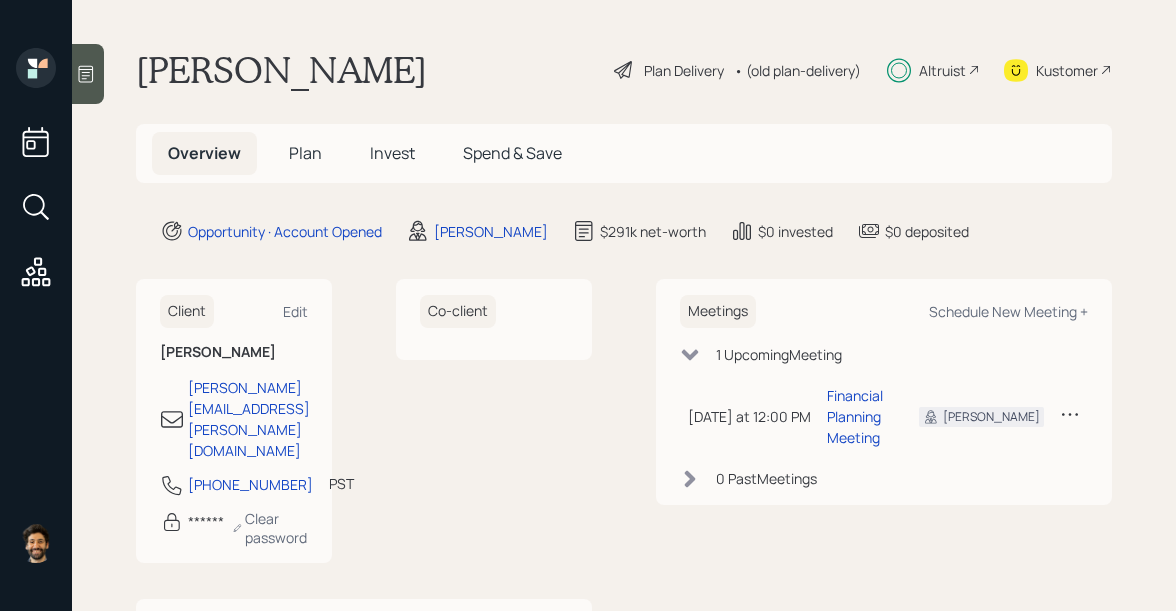 click on "Altruist" at bounding box center (942, 70) 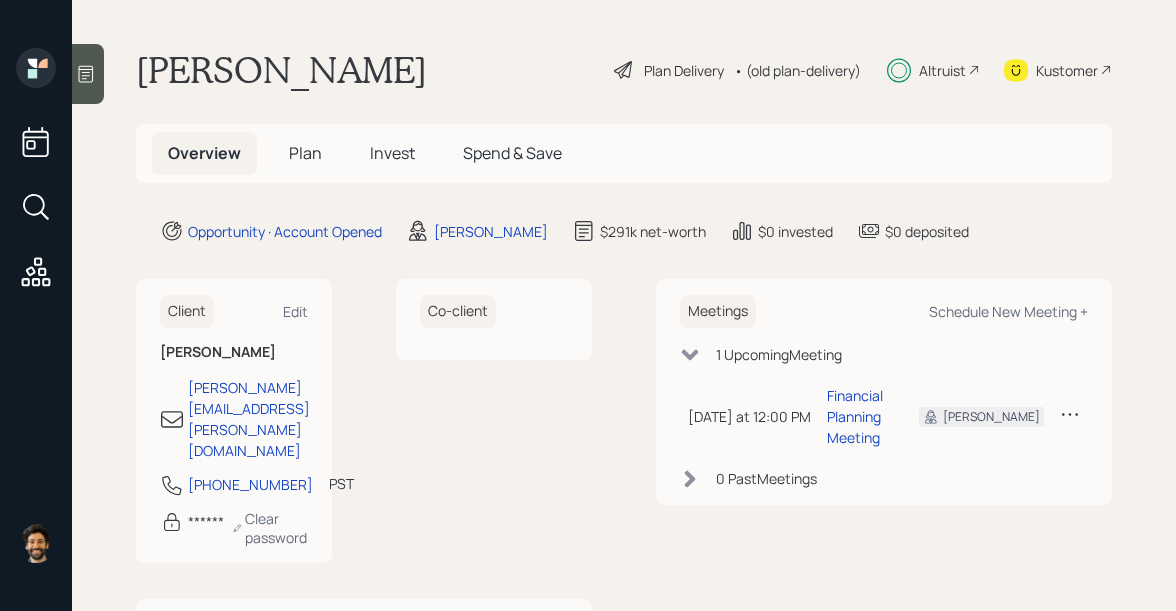 click on "Invest" at bounding box center [392, 153] 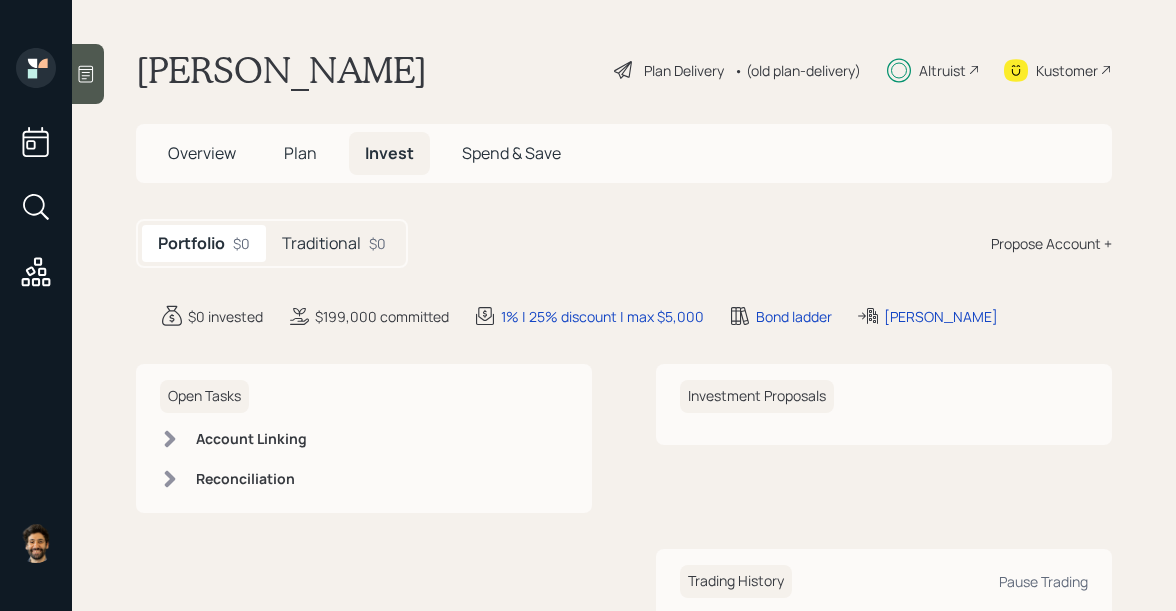 click on "Traditional" at bounding box center (321, 243) 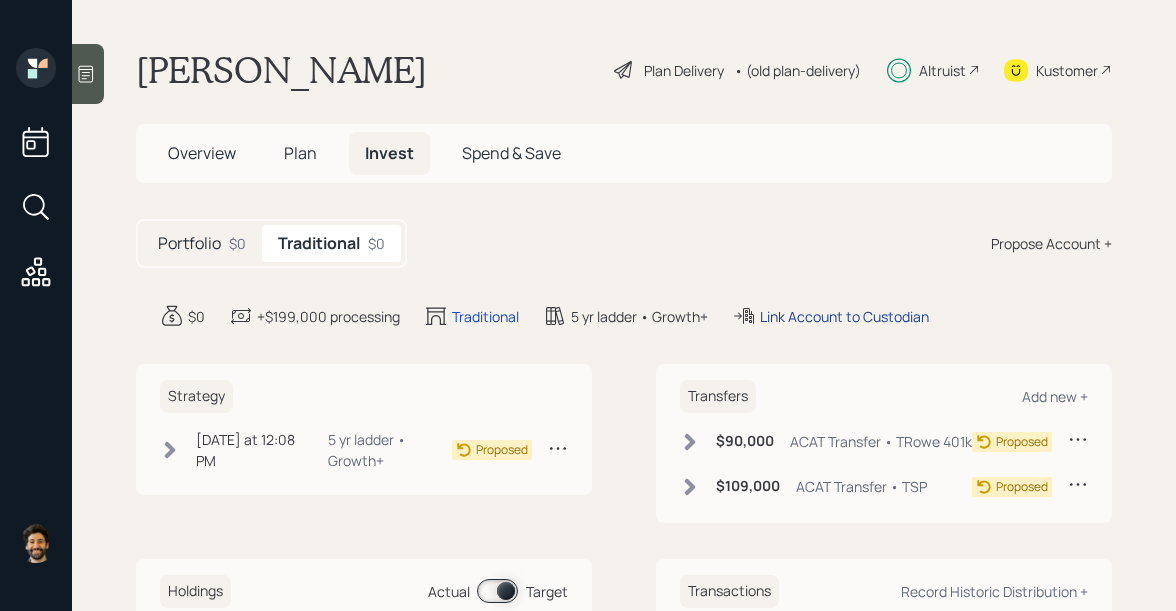 click on "Link Account to Custodian" at bounding box center [844, 316] 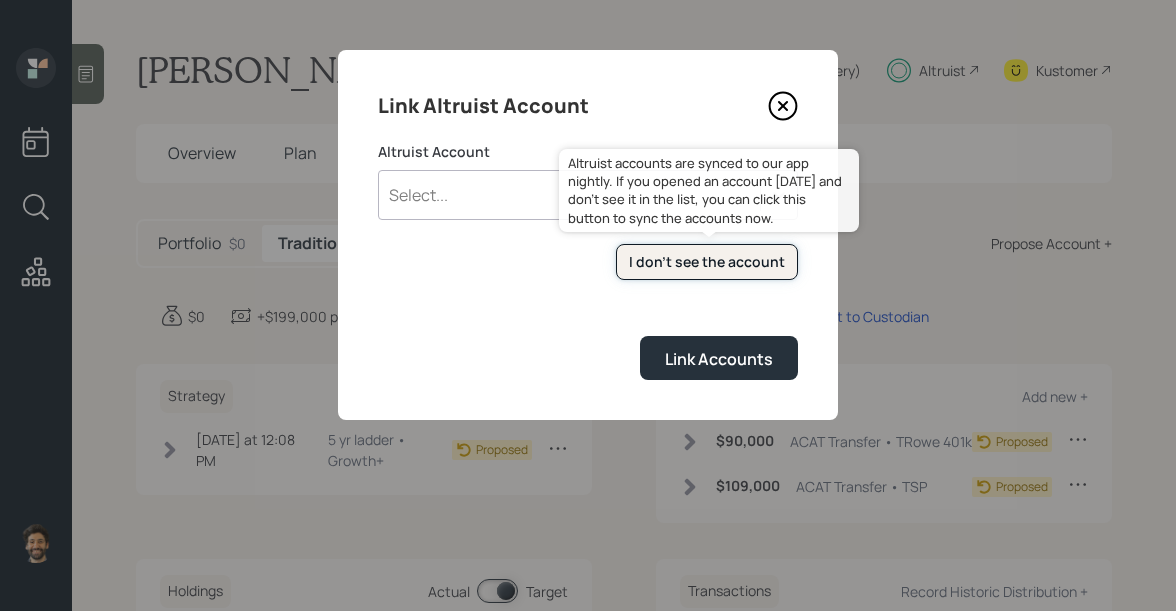 click on "I don't see the account" at bounding box center (707, 262) 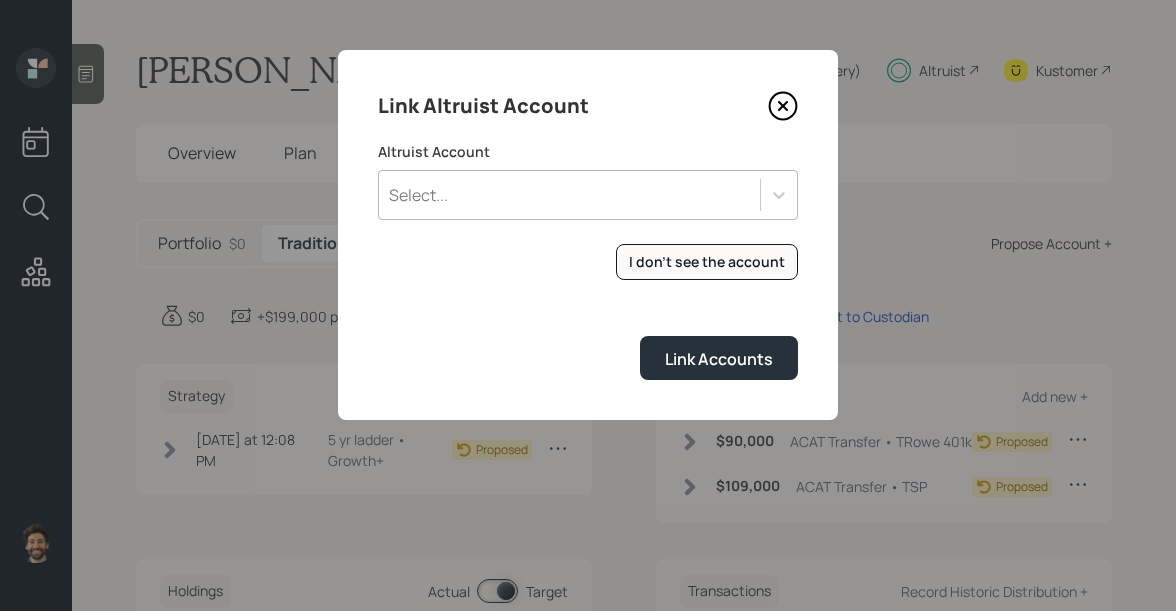 click on "Select..." at bounding box center (569, 195) 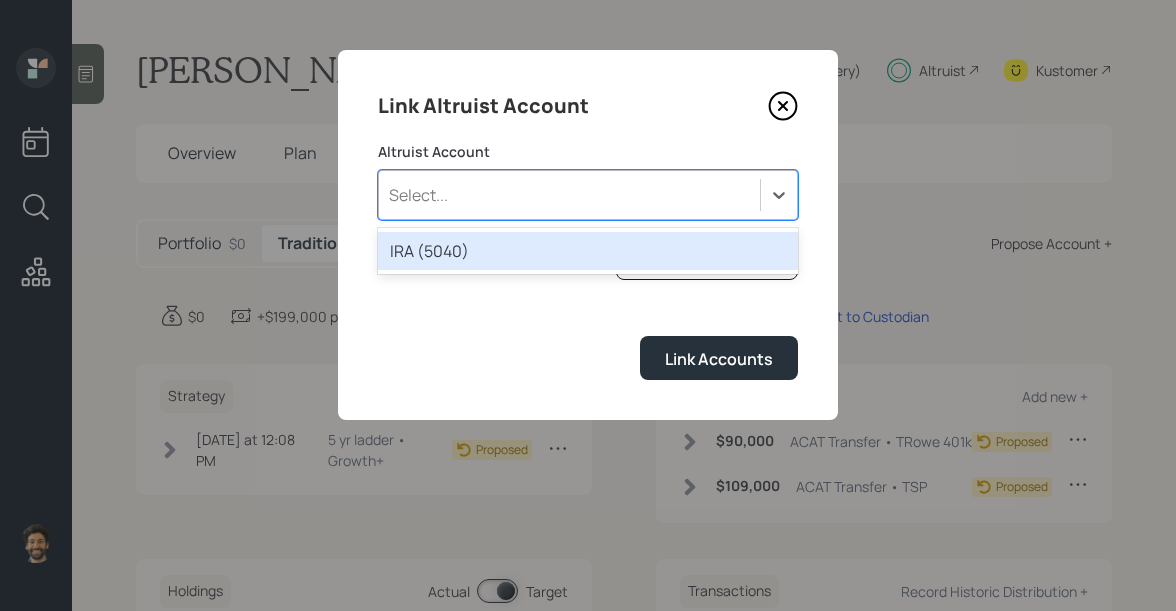 click on "IRA (5040)" at bounding box center (588, 251) 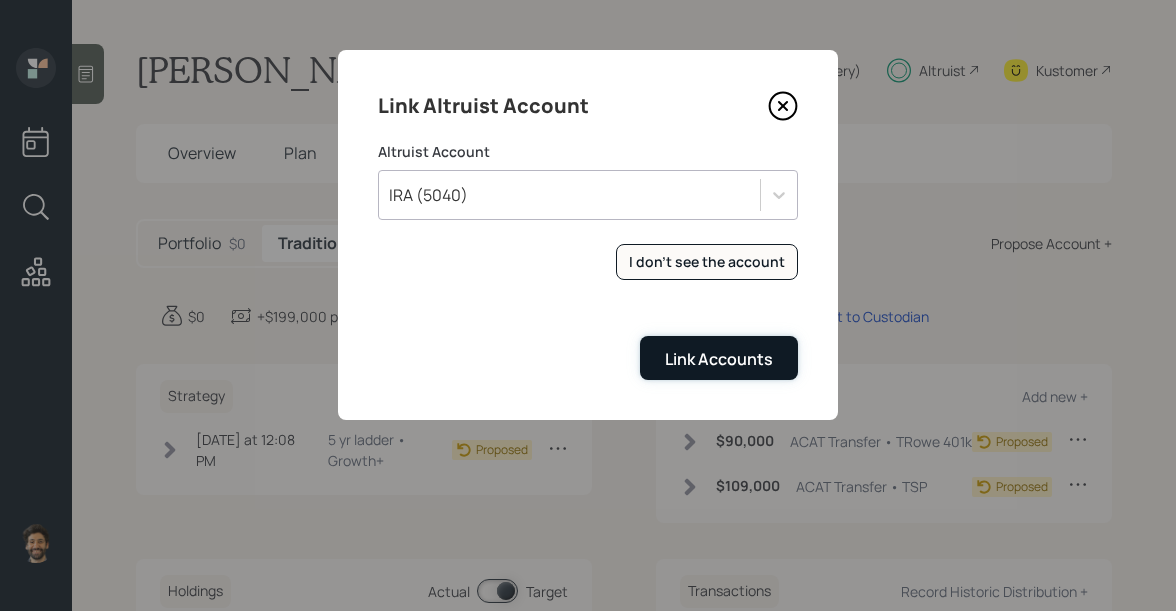 click on "Link Accounts" at bounding box center [719, 359] 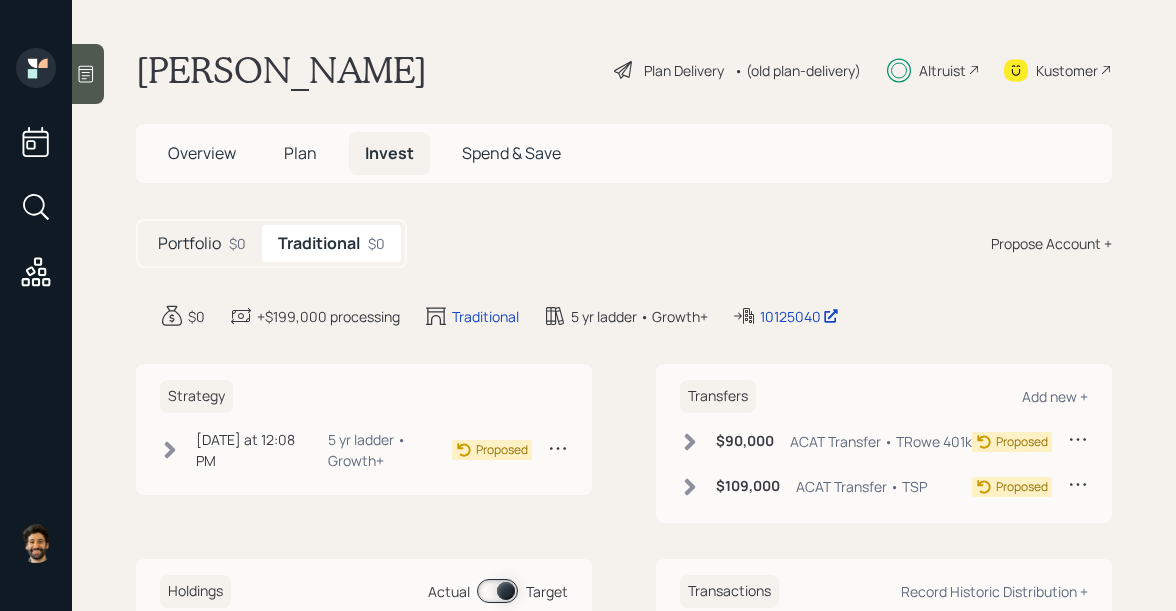 click 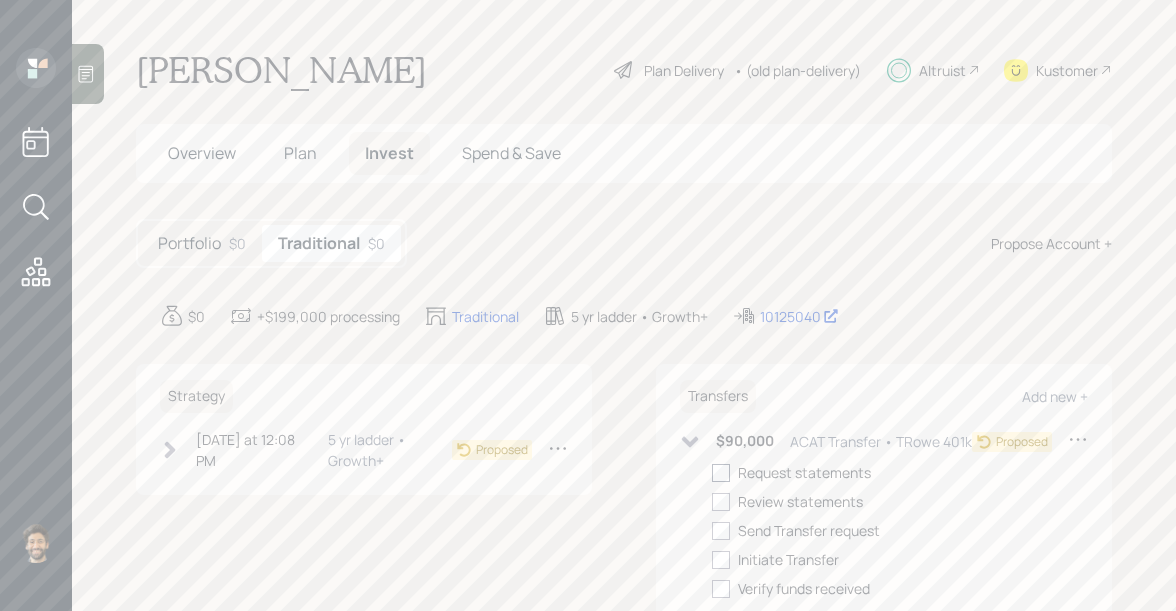 click at bounding box center (721, 473) 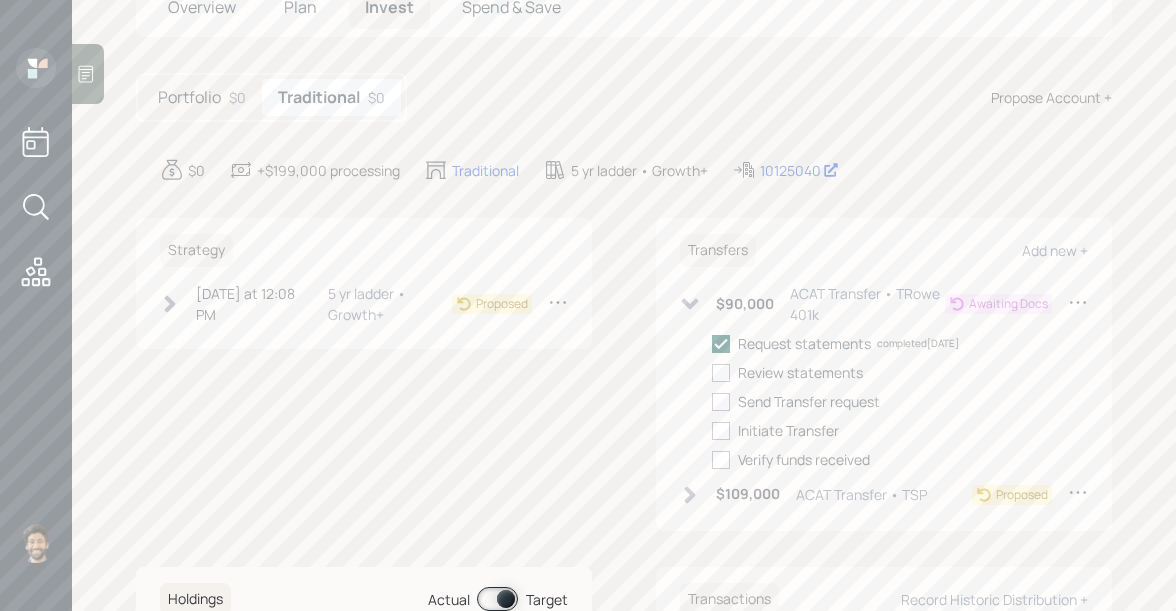 scroll, scrollTop: 157, scrollLeft: 0, axis: vertical 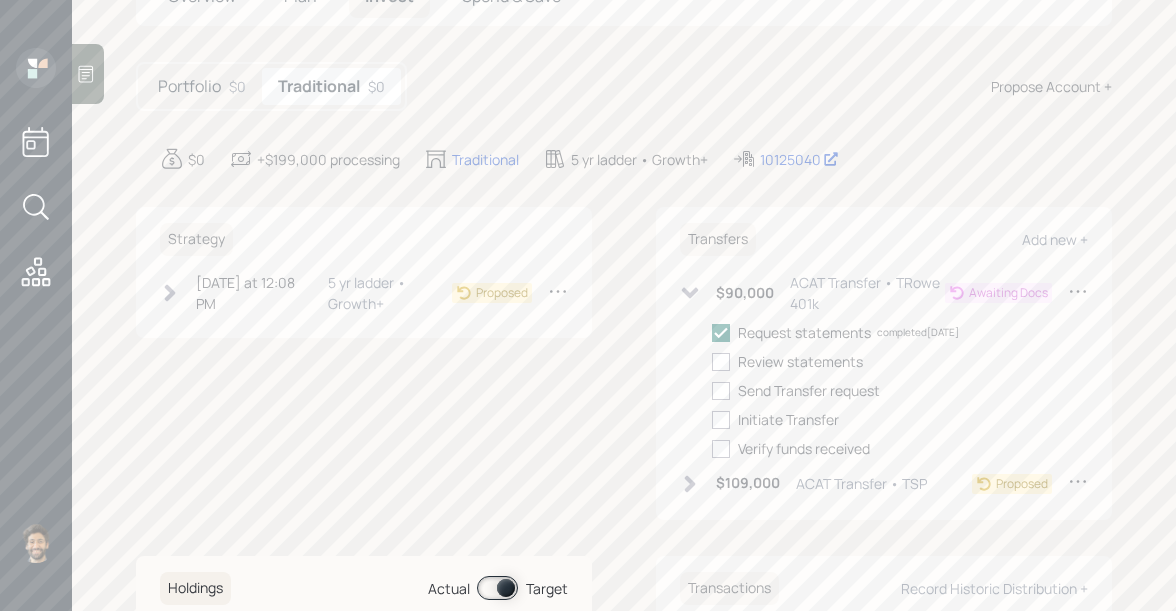 click 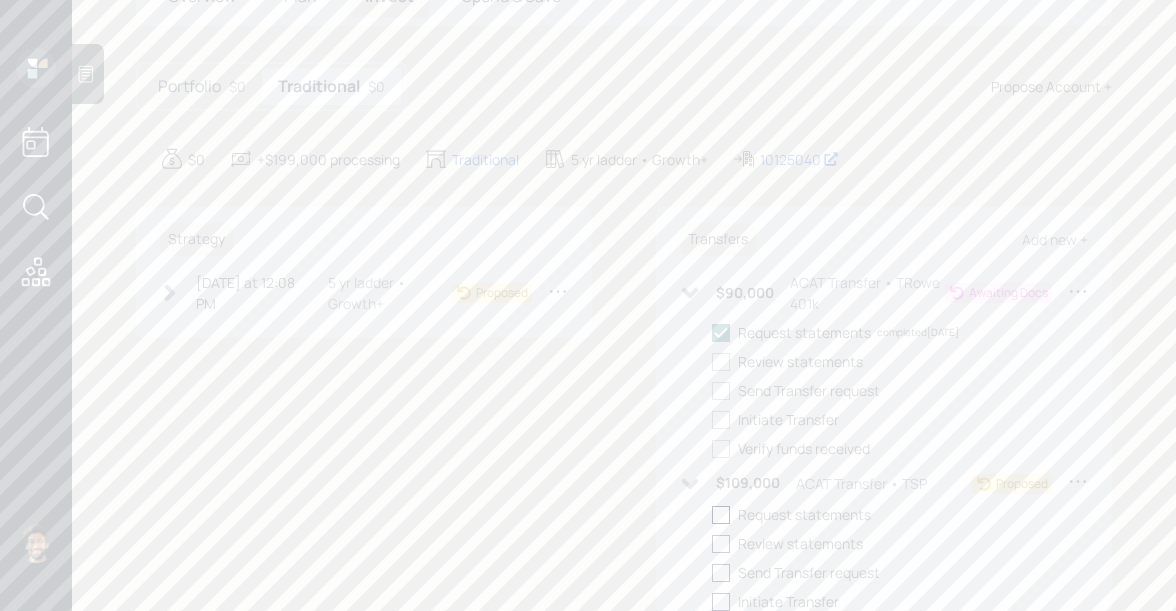 click at bounding box center (721, 515) 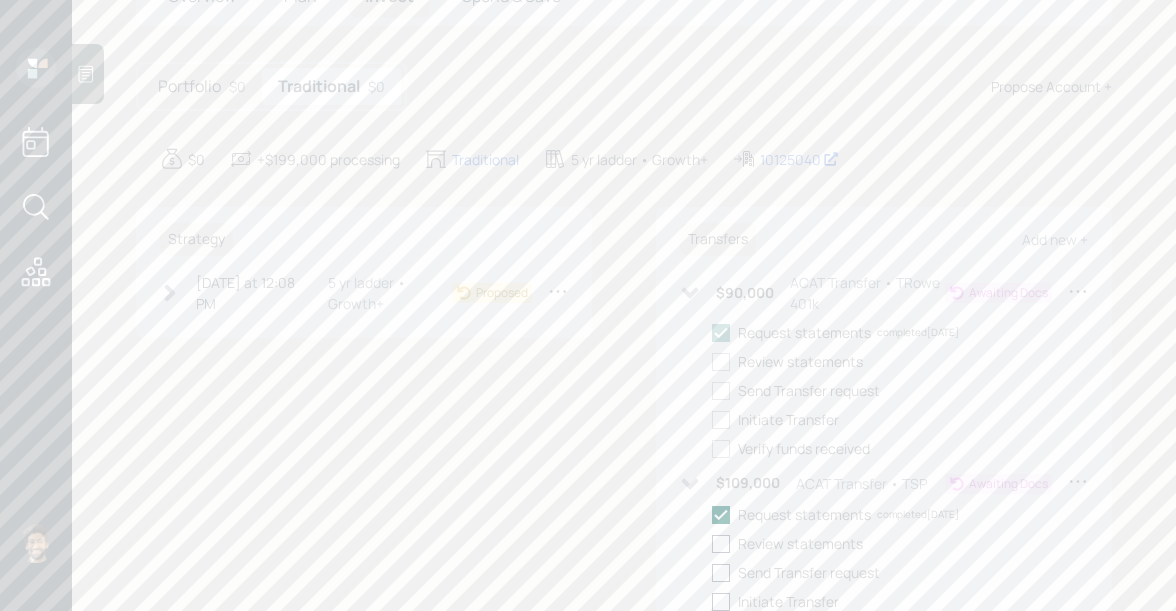 click on "Strategy Today at 12:08 PM Tuesday, July 8, 2025 12:08 PM EDT 5 yr ladder • Growth+ Proposed" at bounding box center [364, 272] 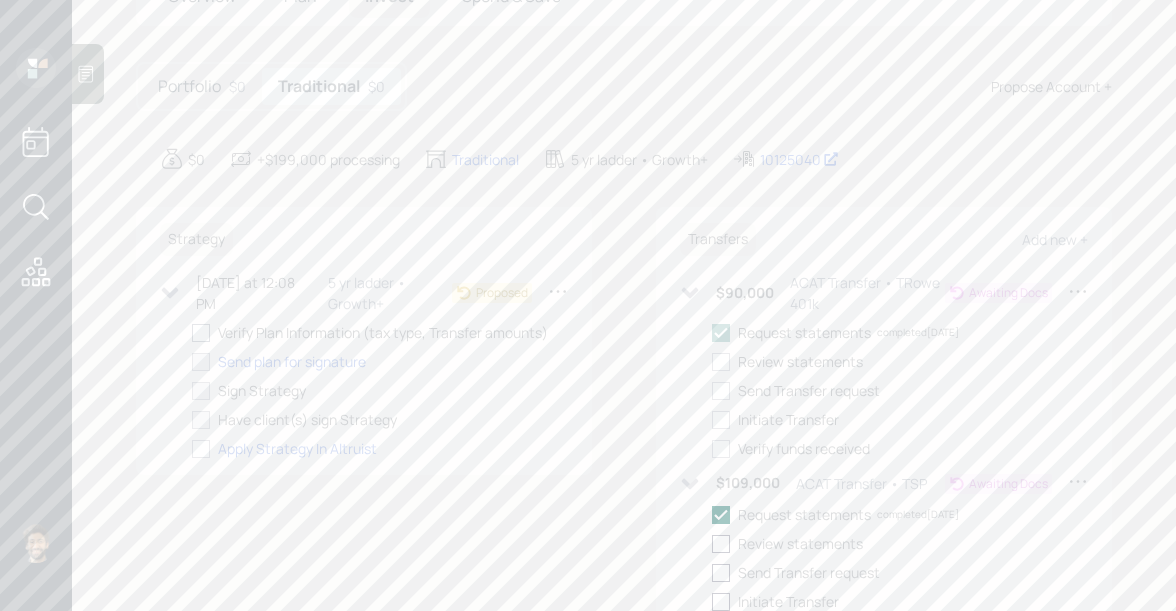 click at bounding box center [201, 333] 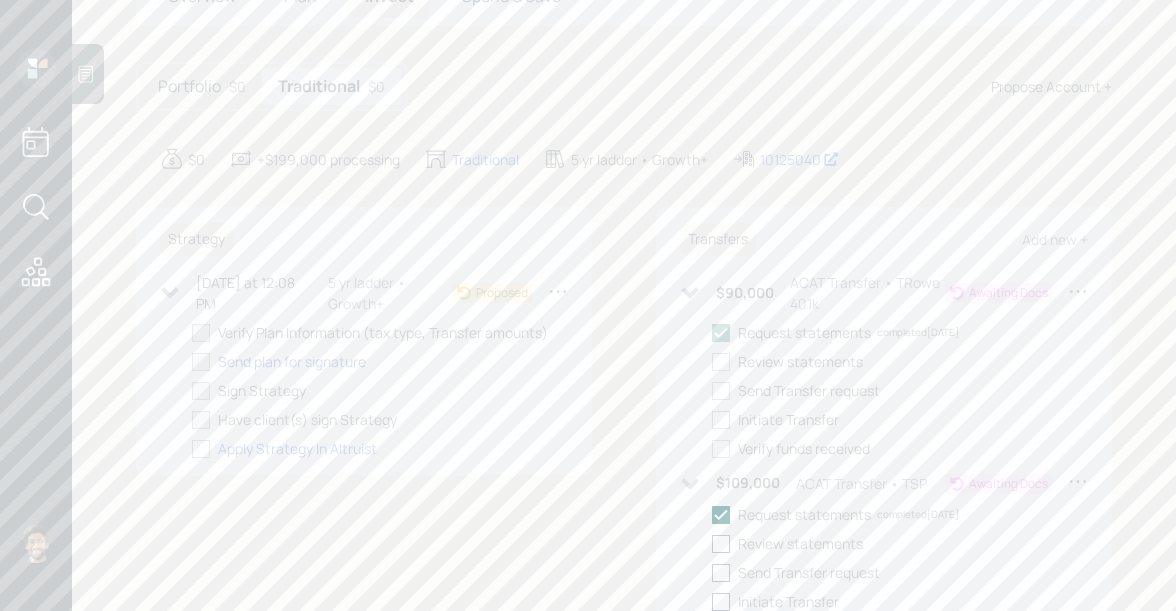 checkbox on "true" 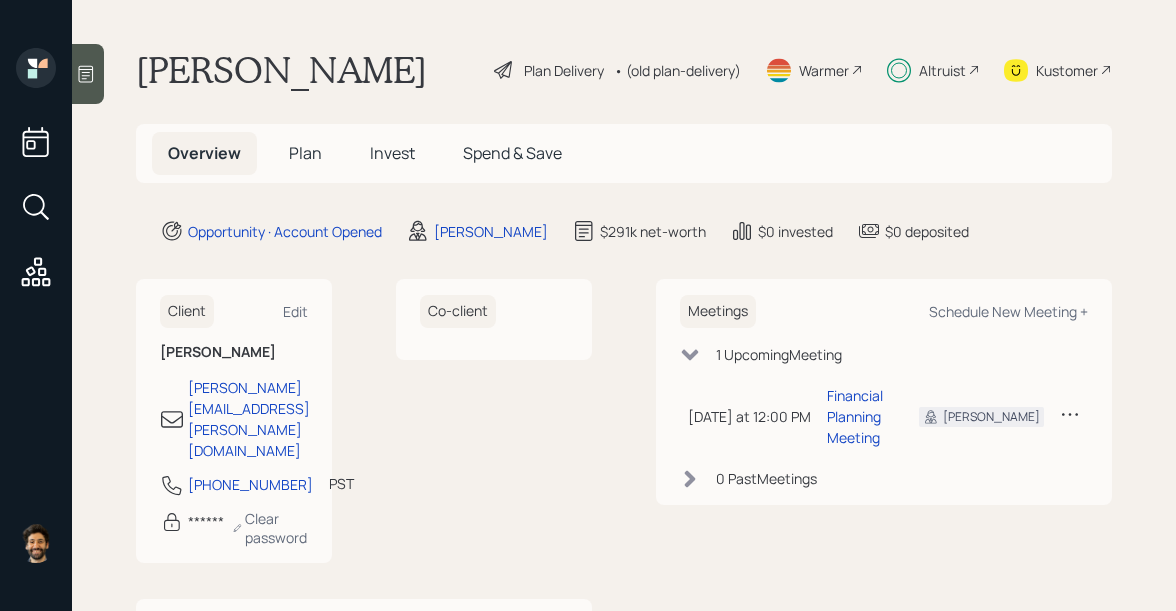 scroll, scrollTop: 0, scrollLeft: 0, axis: both 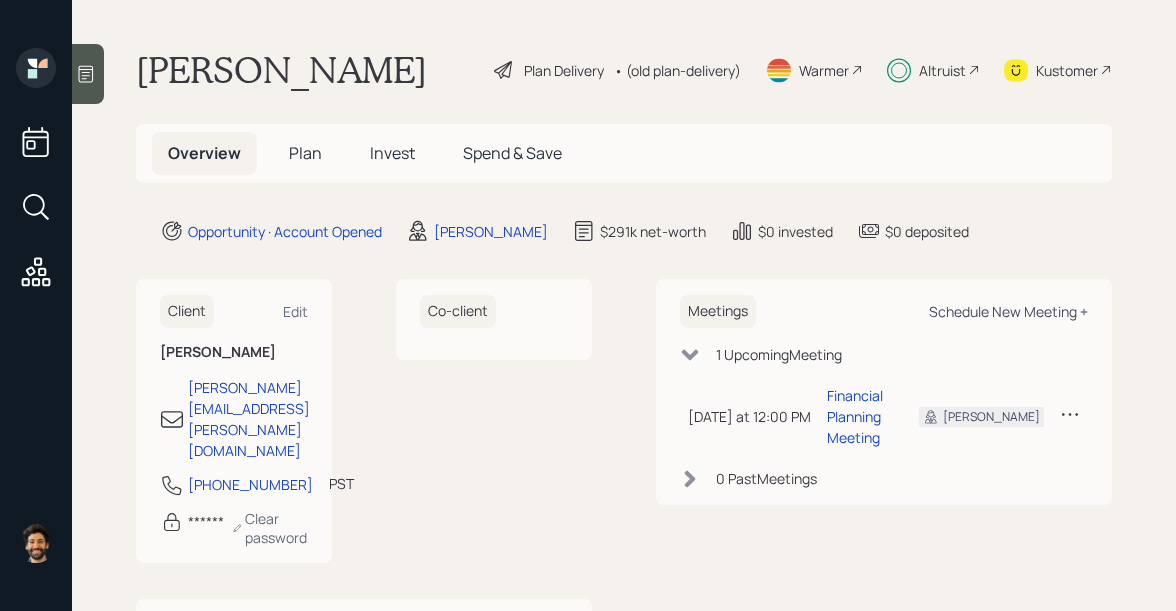 click on "Schedule New Meeting +" at bounding box center [1008, 311] 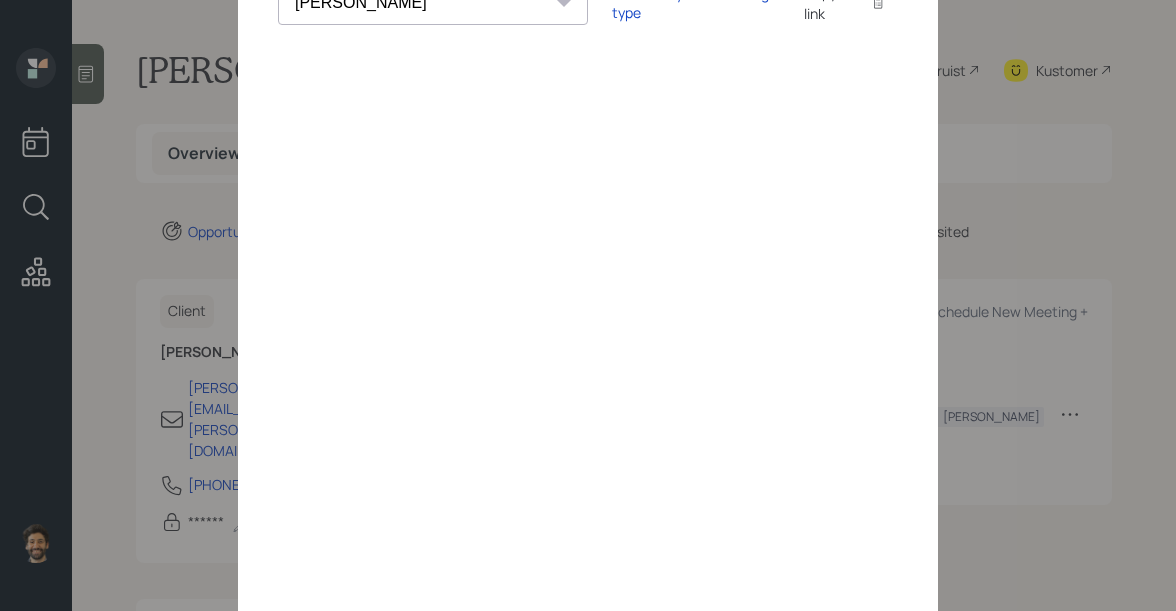 scroll, scrollTop: 0, scrollLeft: 0, axis: both 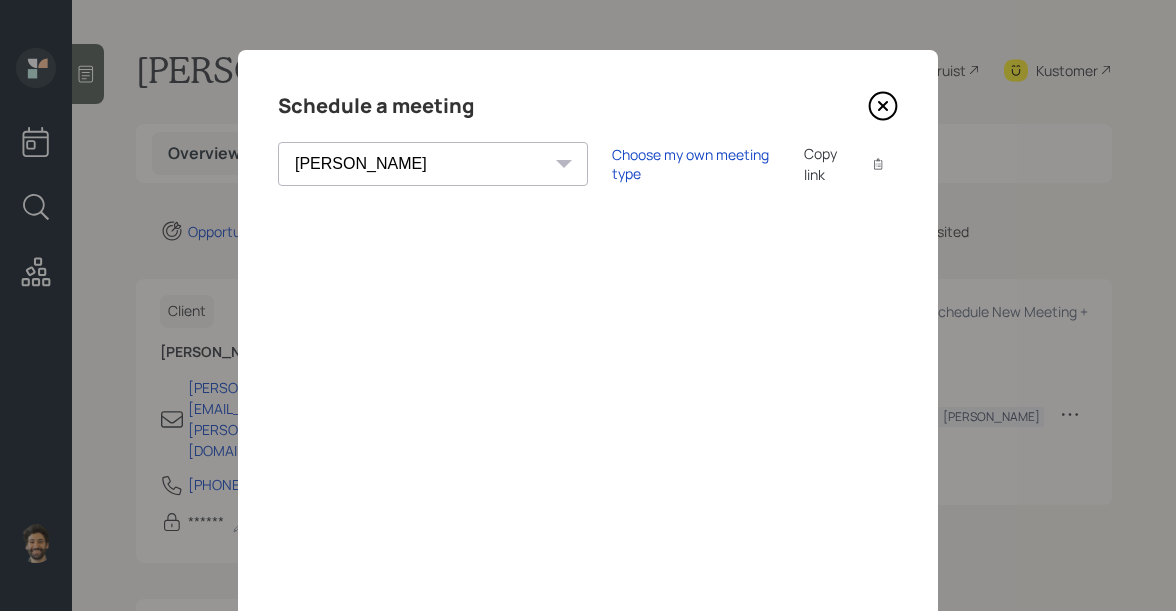 click 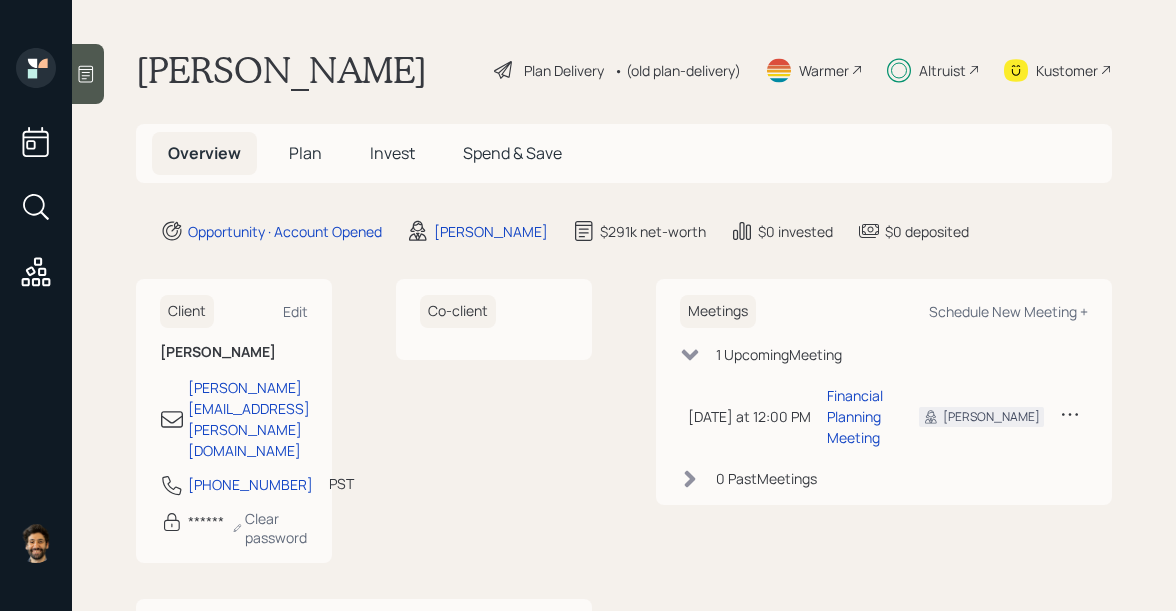 click on "Invest" at bounding box center [392, 153] 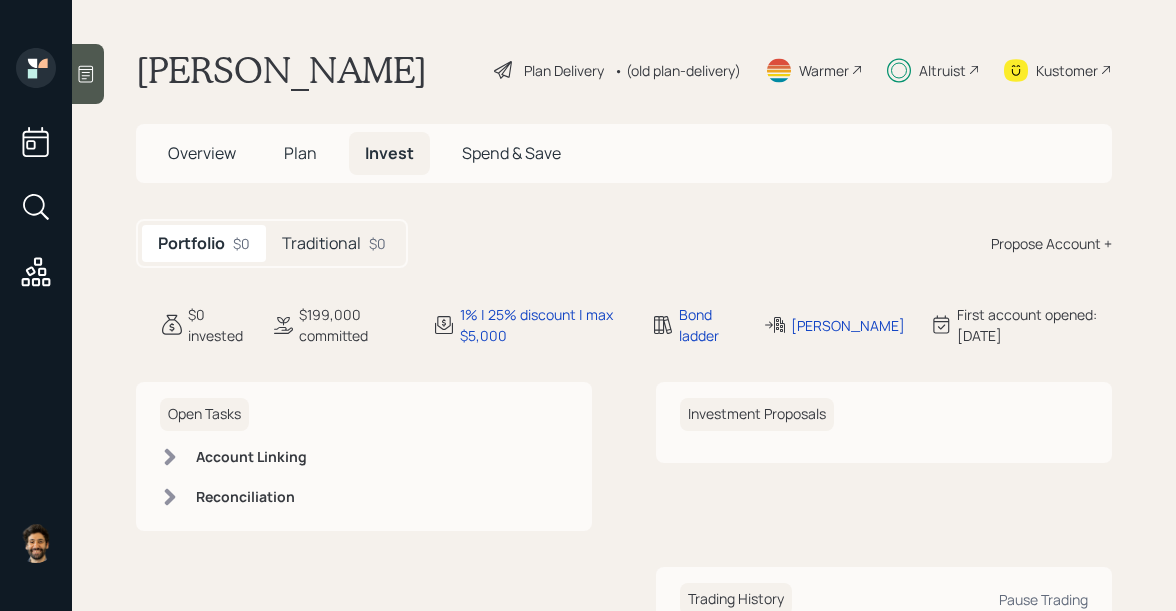 click on "Traditional" at bounding box center (321, 243) 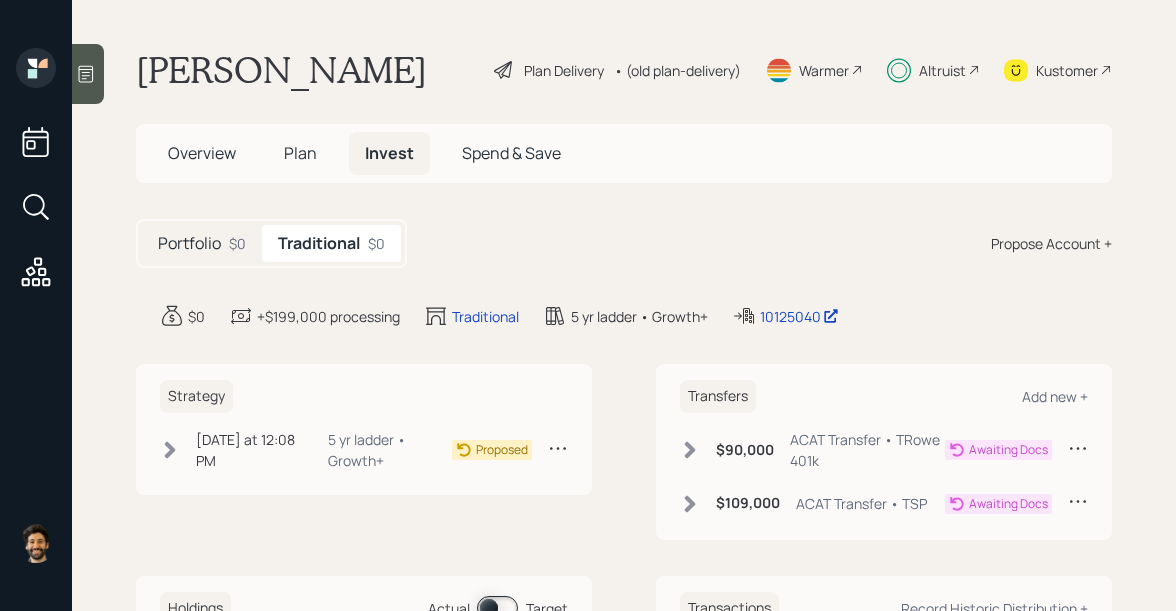 click 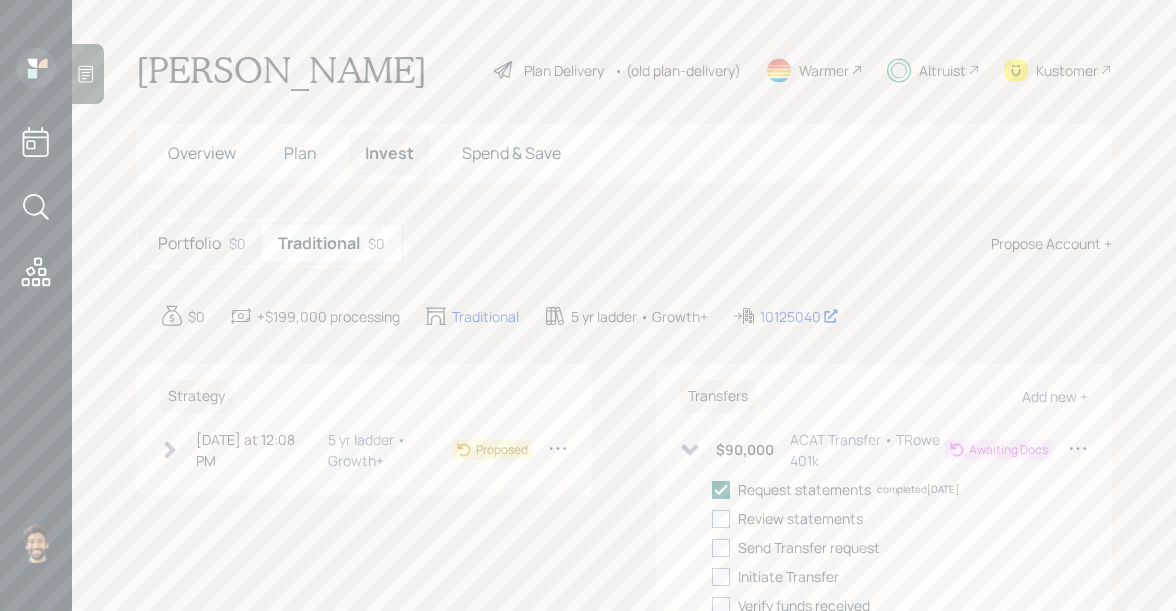 click 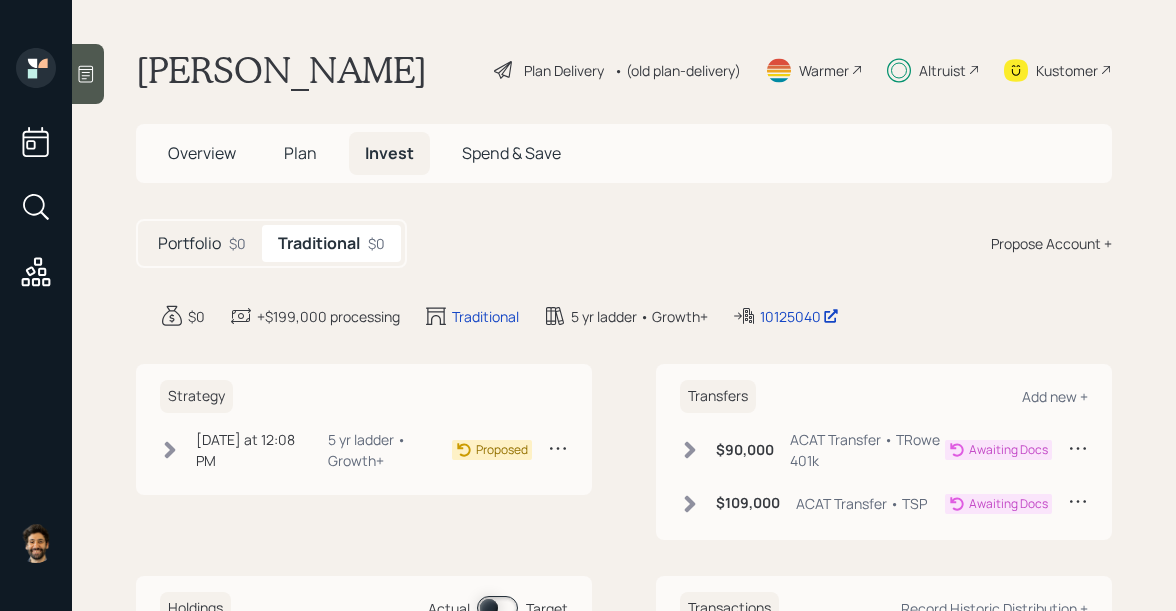 click 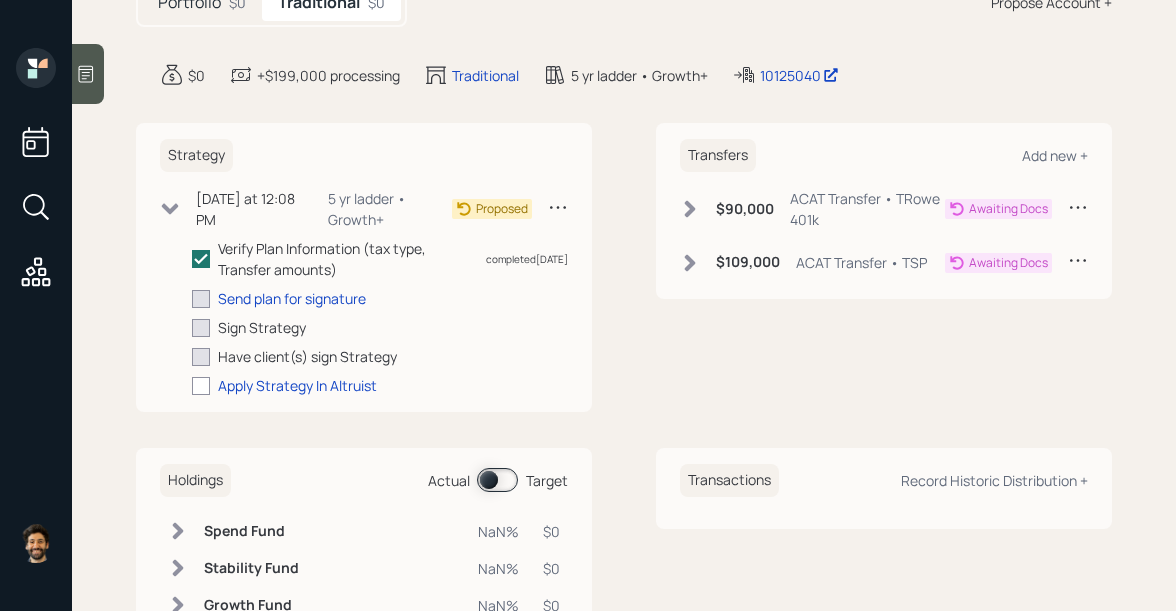 scroll, scrollTop: 0, scrollLeft: 0, axis: both 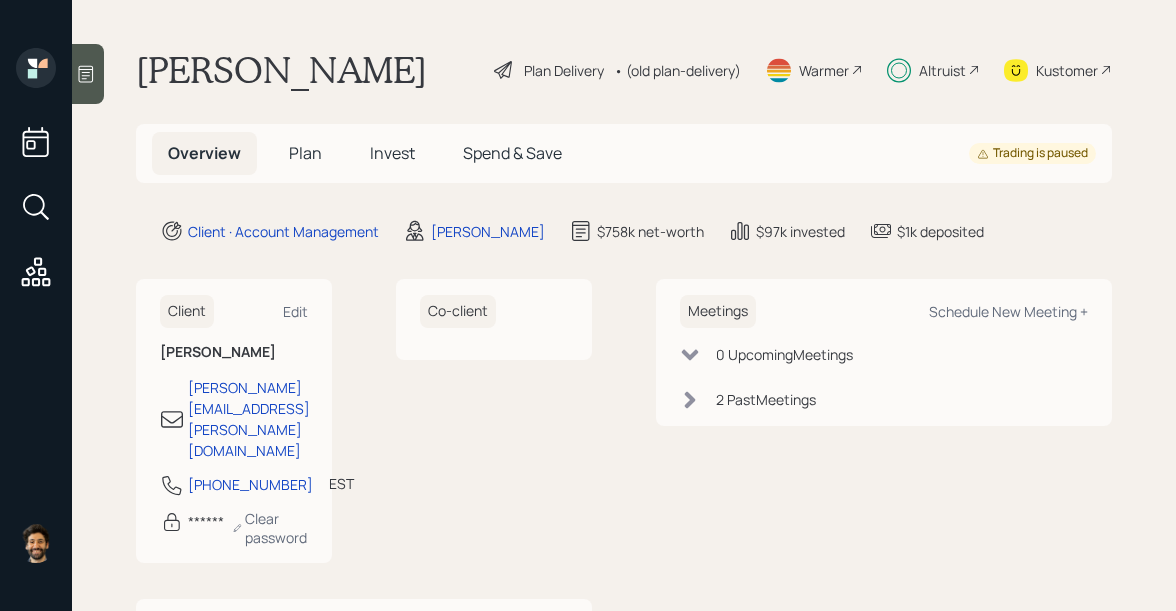 click on "Invest" at bounding box center [392, 153] 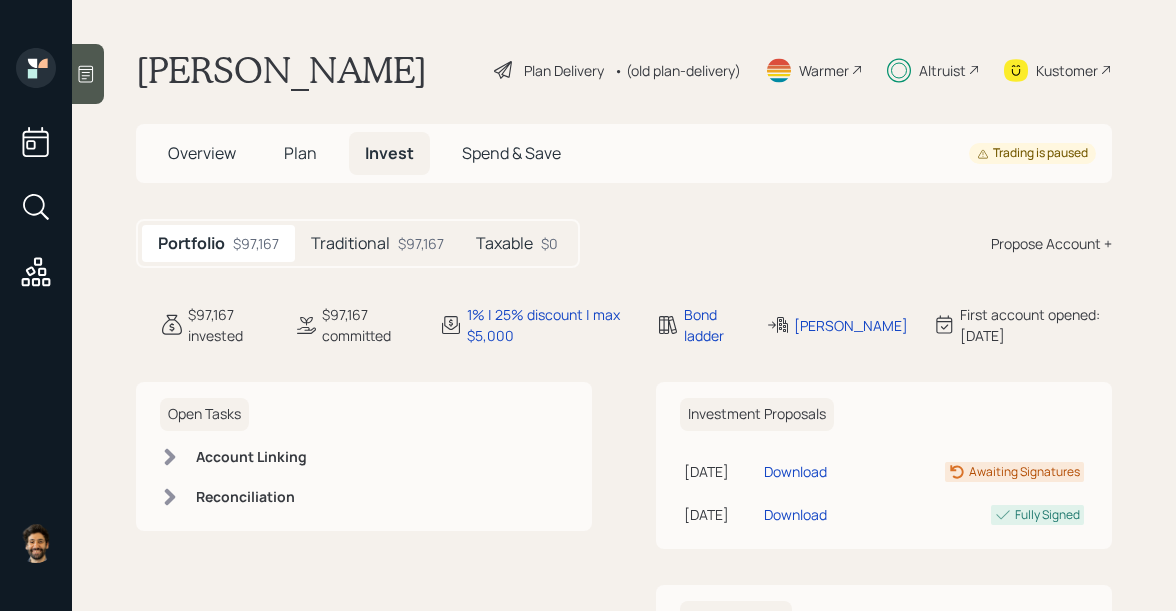 click on "$97,167" at bounding box center [421, 243] 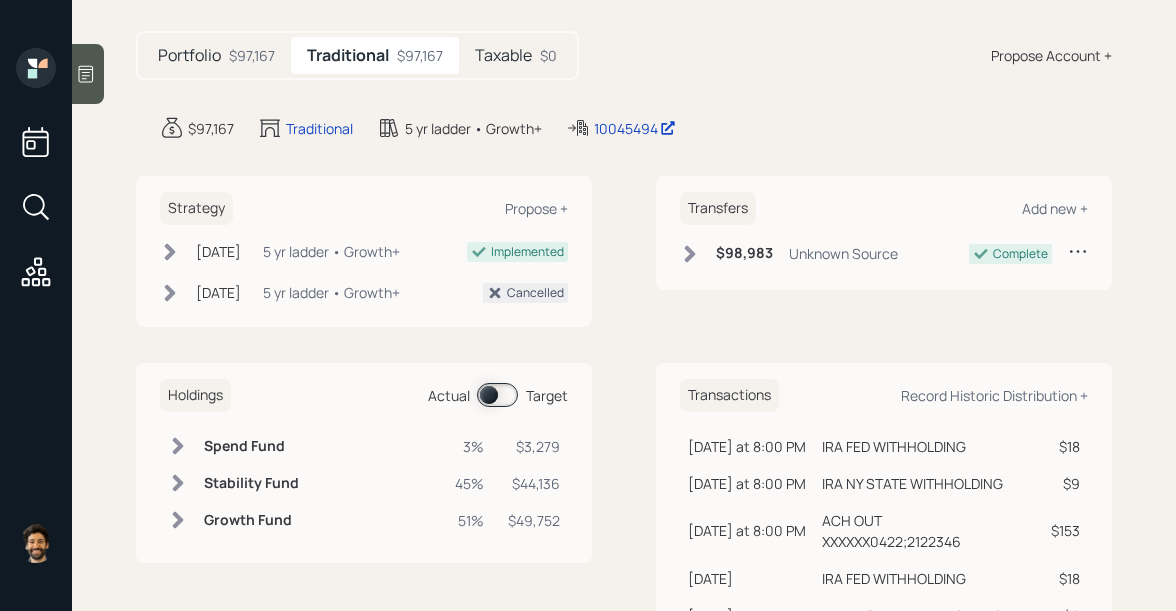 scroll, scrollTop: 194, scrollLeft: 0, axis: vertical 